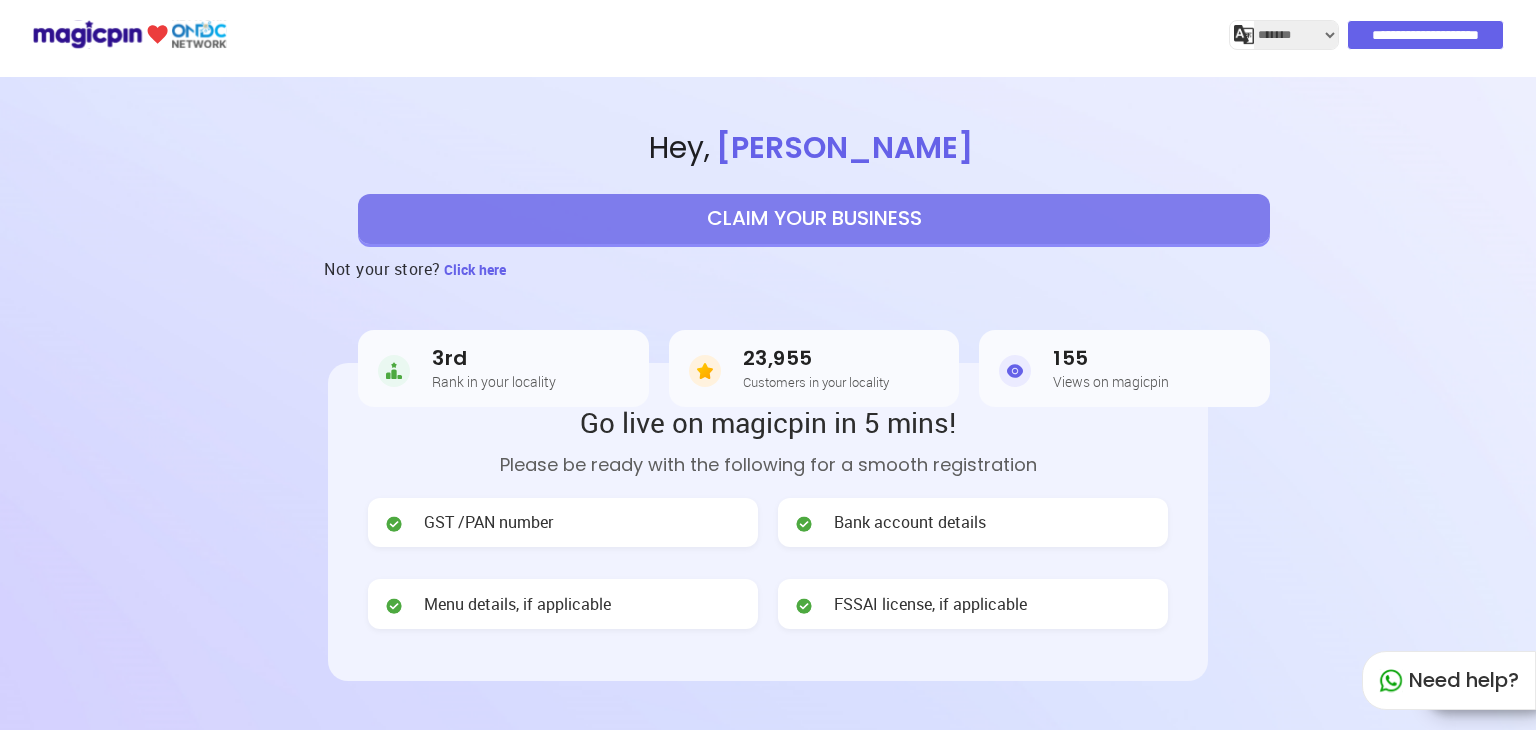 select on "*******" 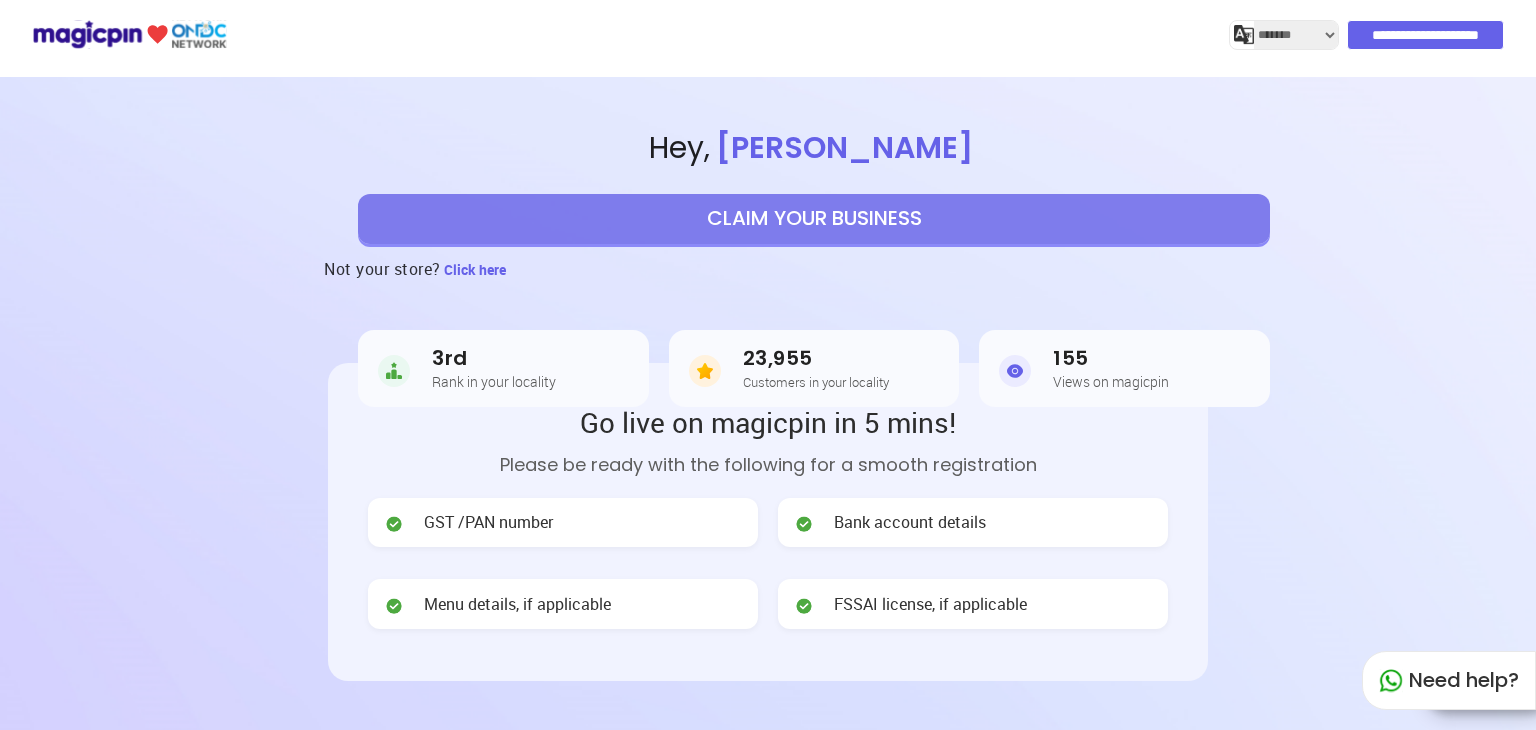 scroll, scrollTop: 0, scrollLeft: 0, axis: both 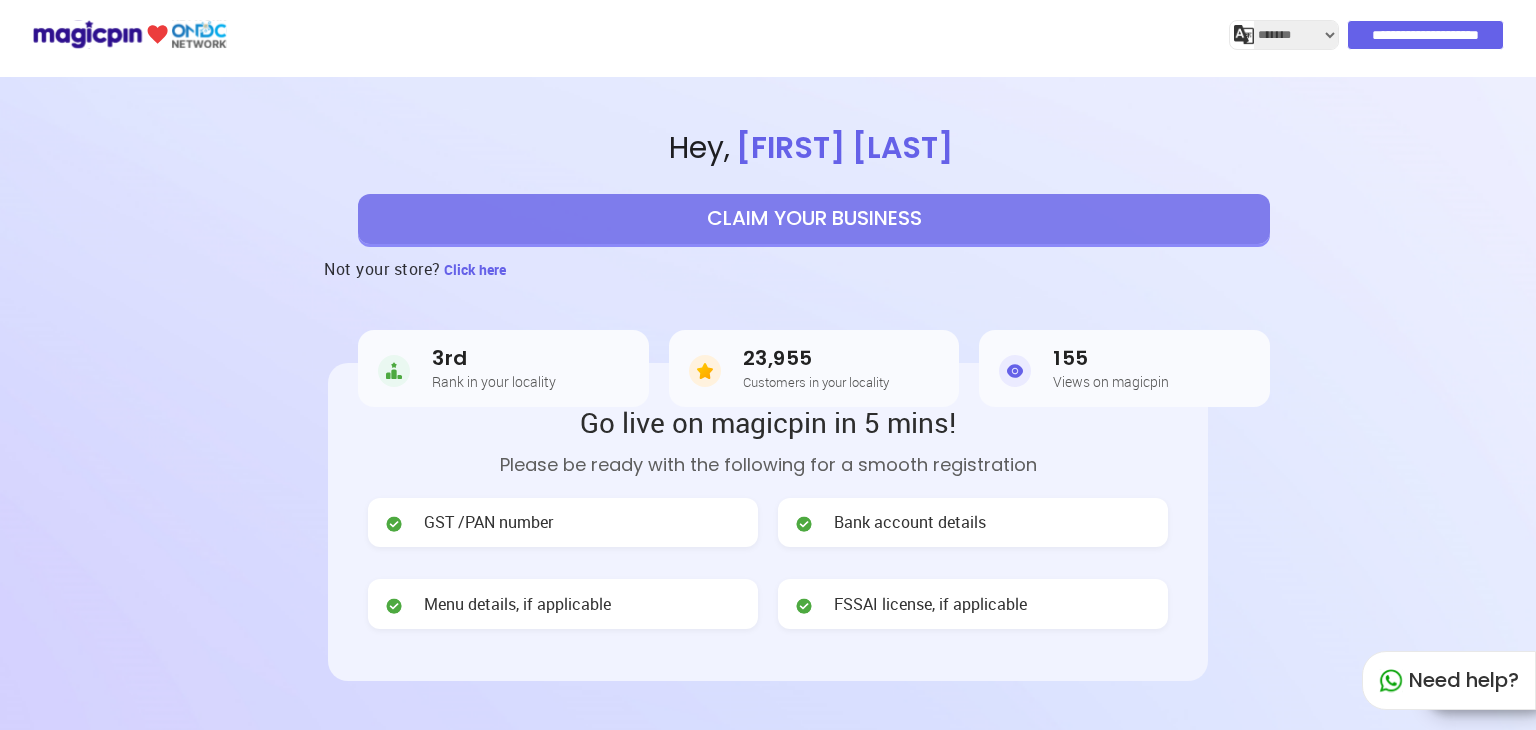 select on "*******" 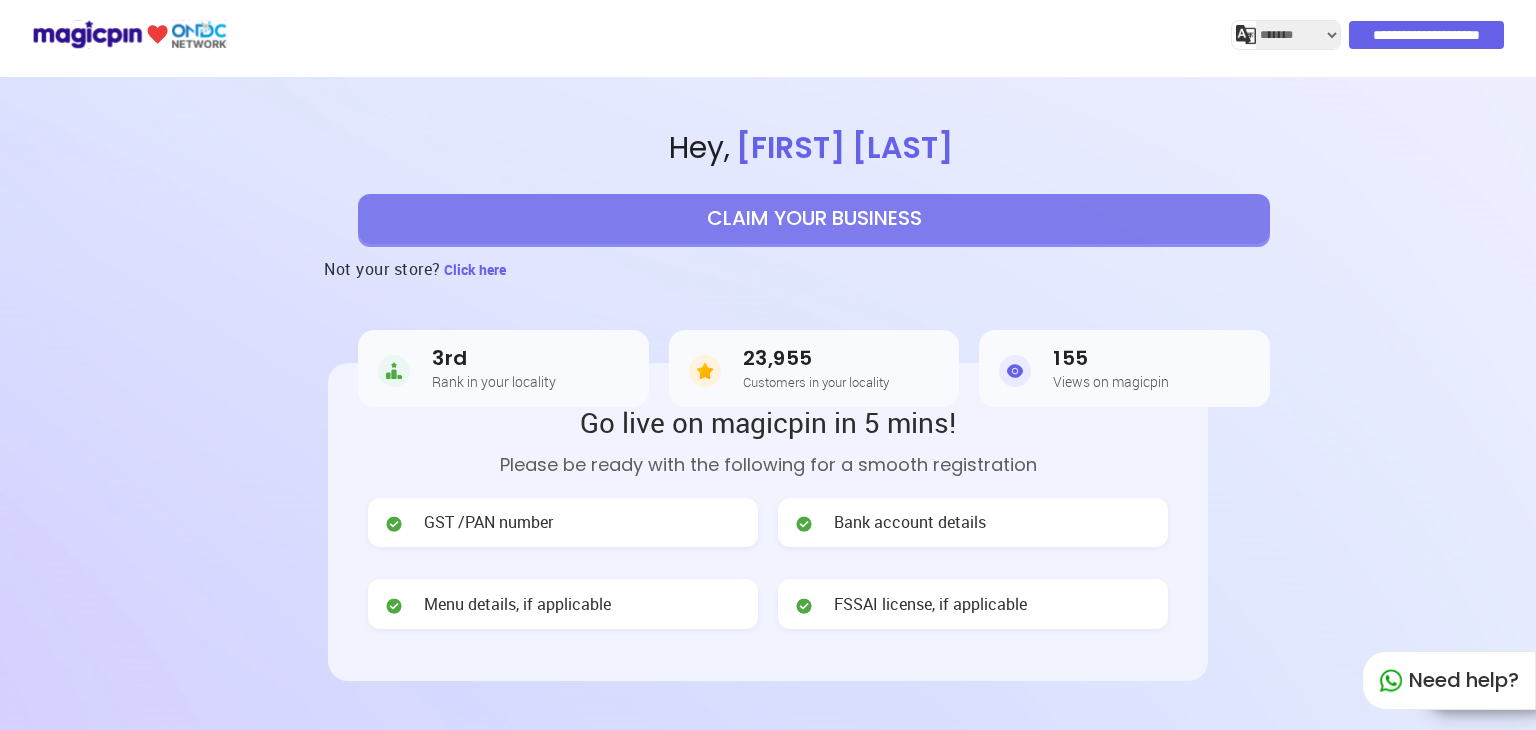 click on "**********" at bounding box center (1426, 35) 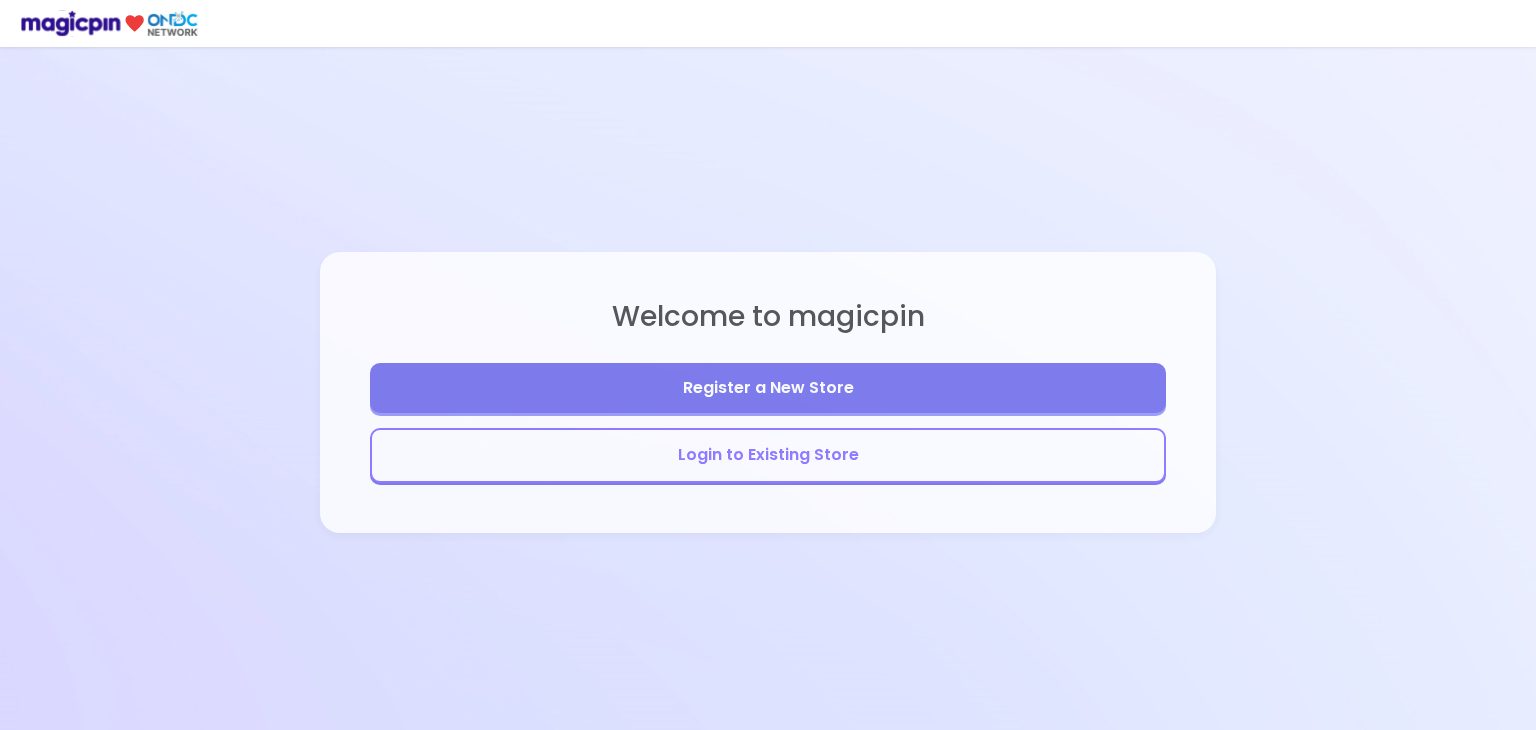 click on "Login to Existing Store" at bounding box center [768, 455] 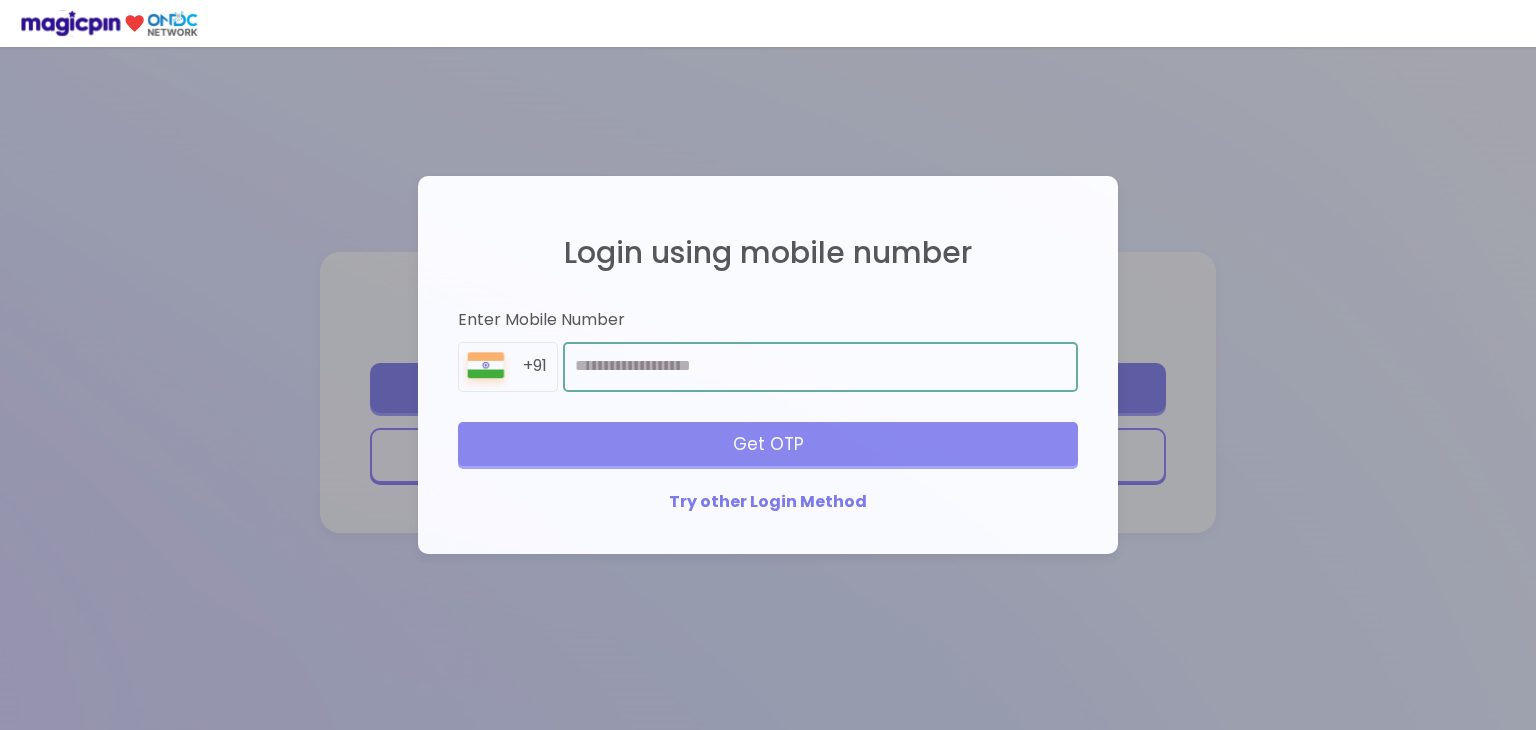 click at bounding box center [820, 367] 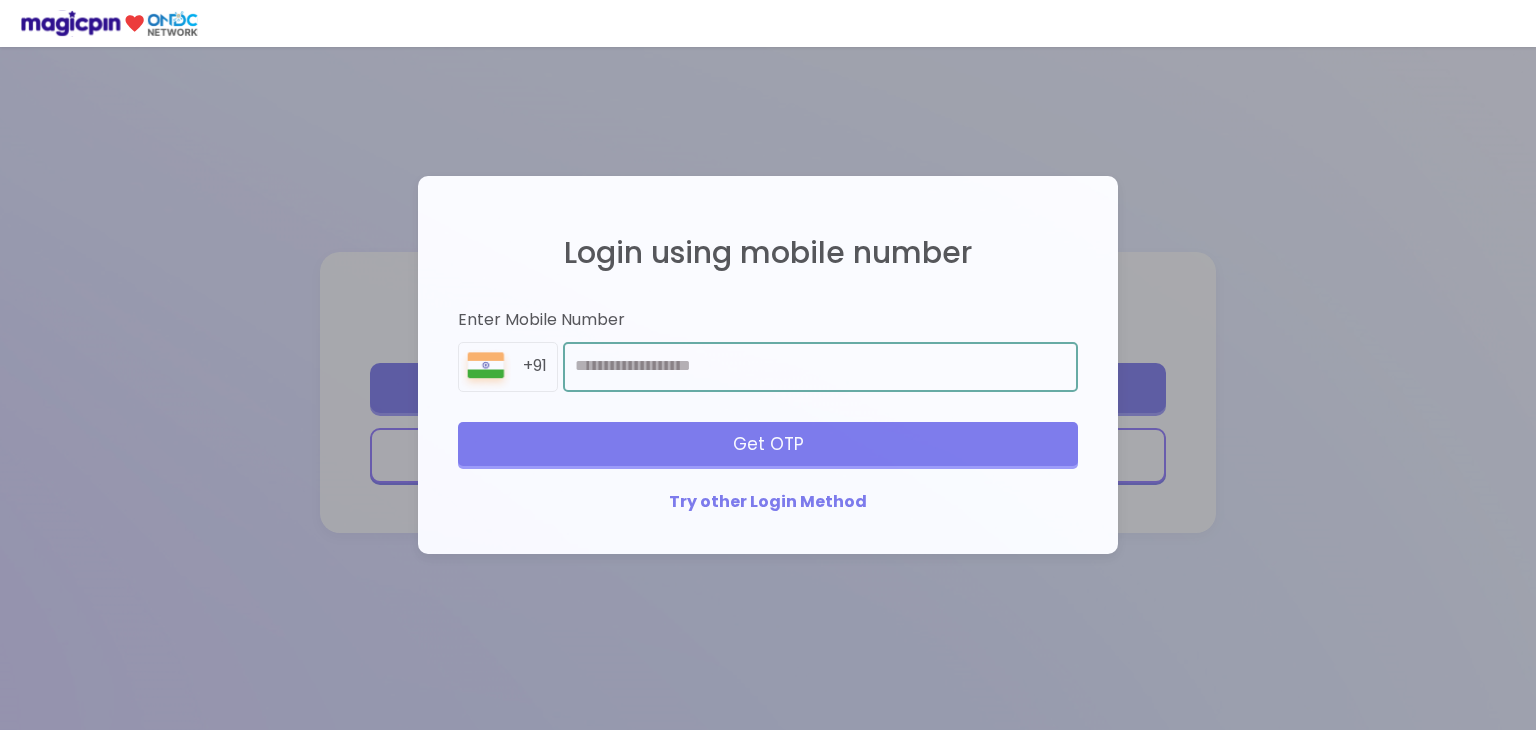 type on "**********" 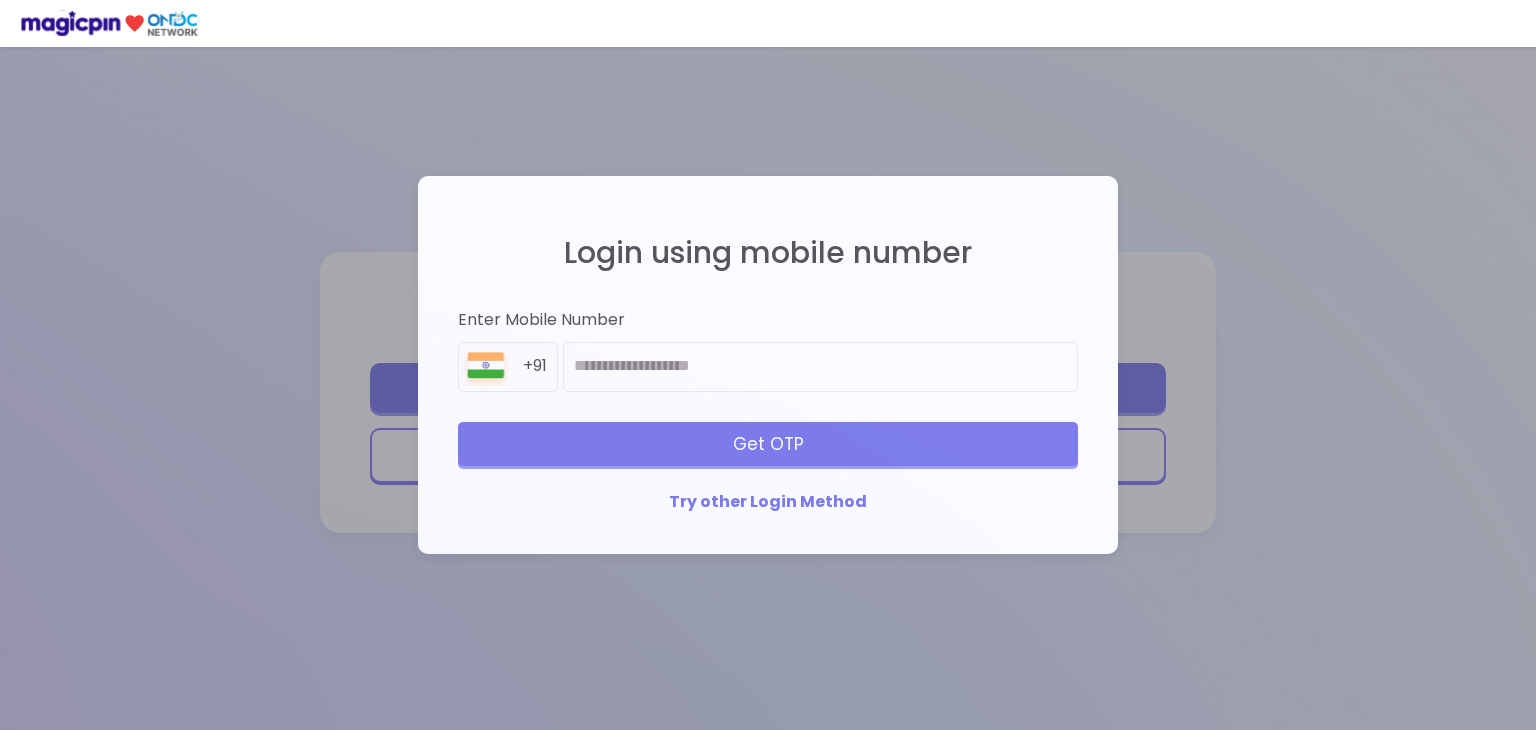 click on "Get OTP" at bounding box center (768, 444) 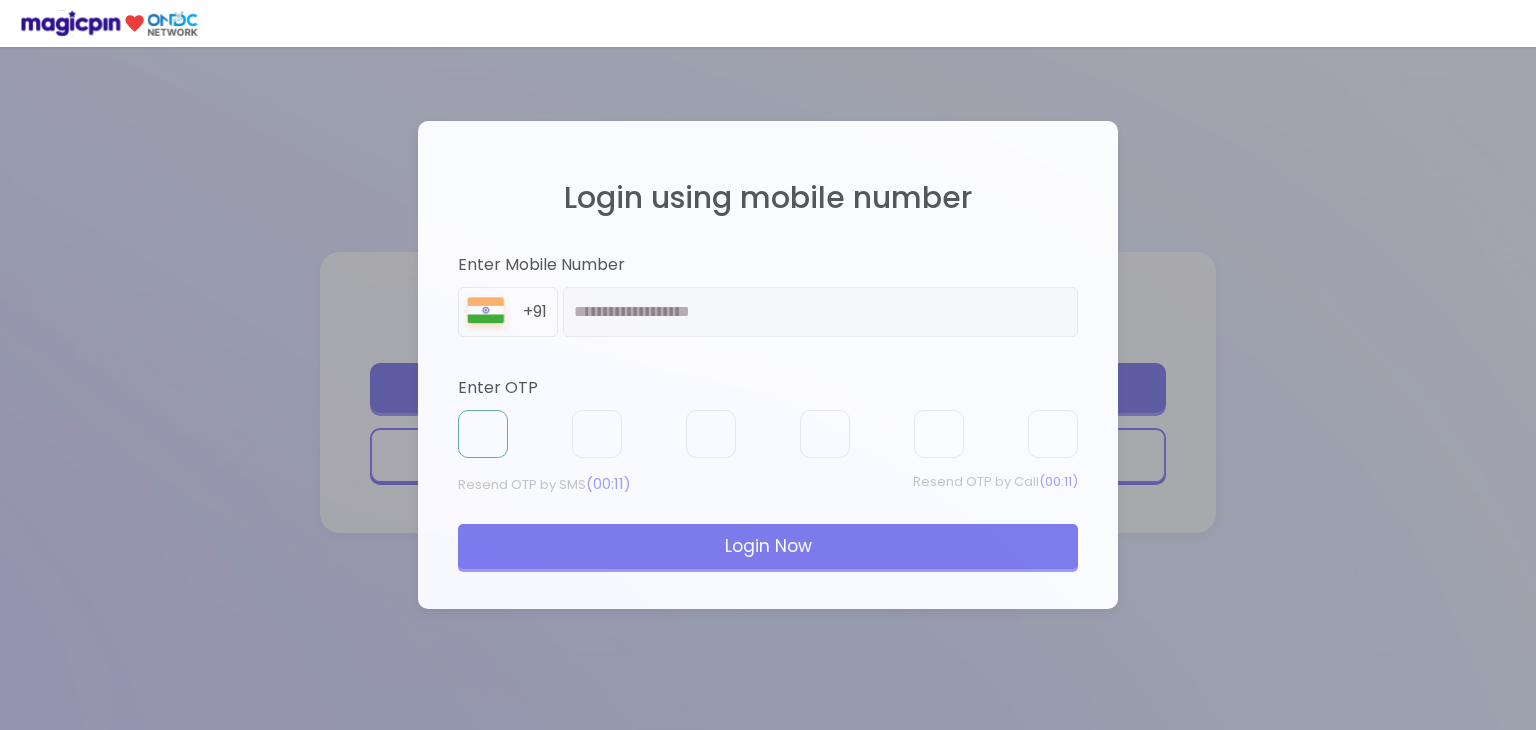 click at bounding box center [483, 434] 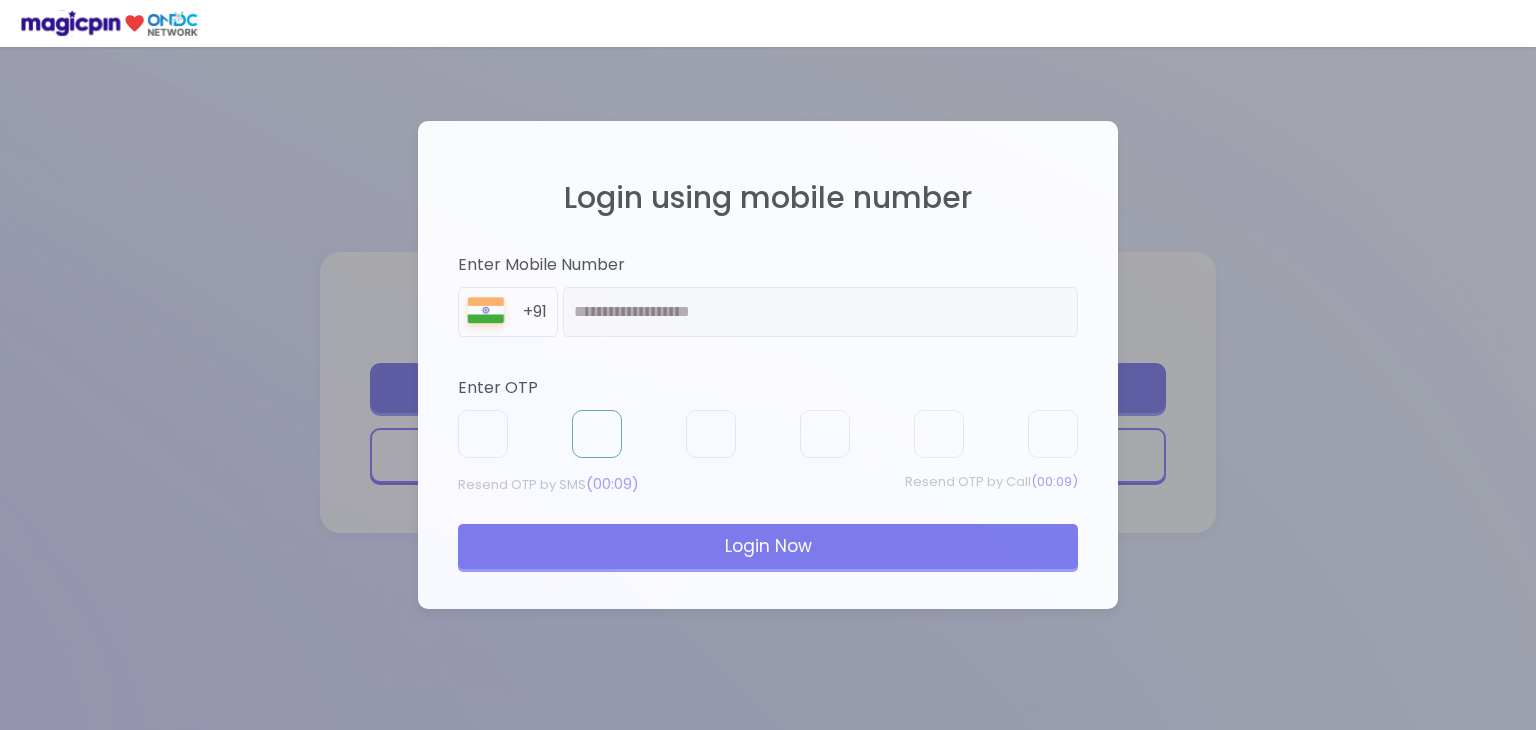 type on "*" 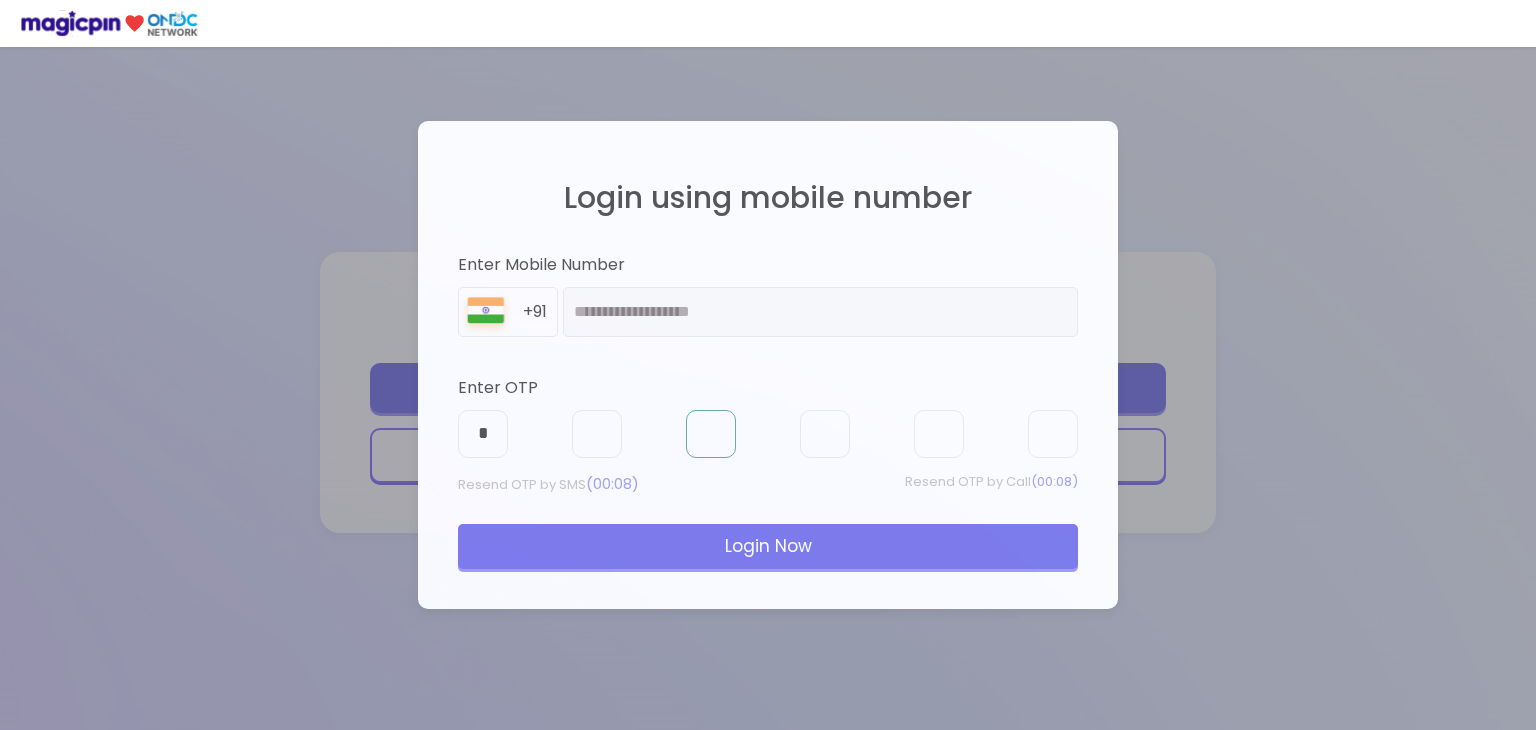 type on "*" 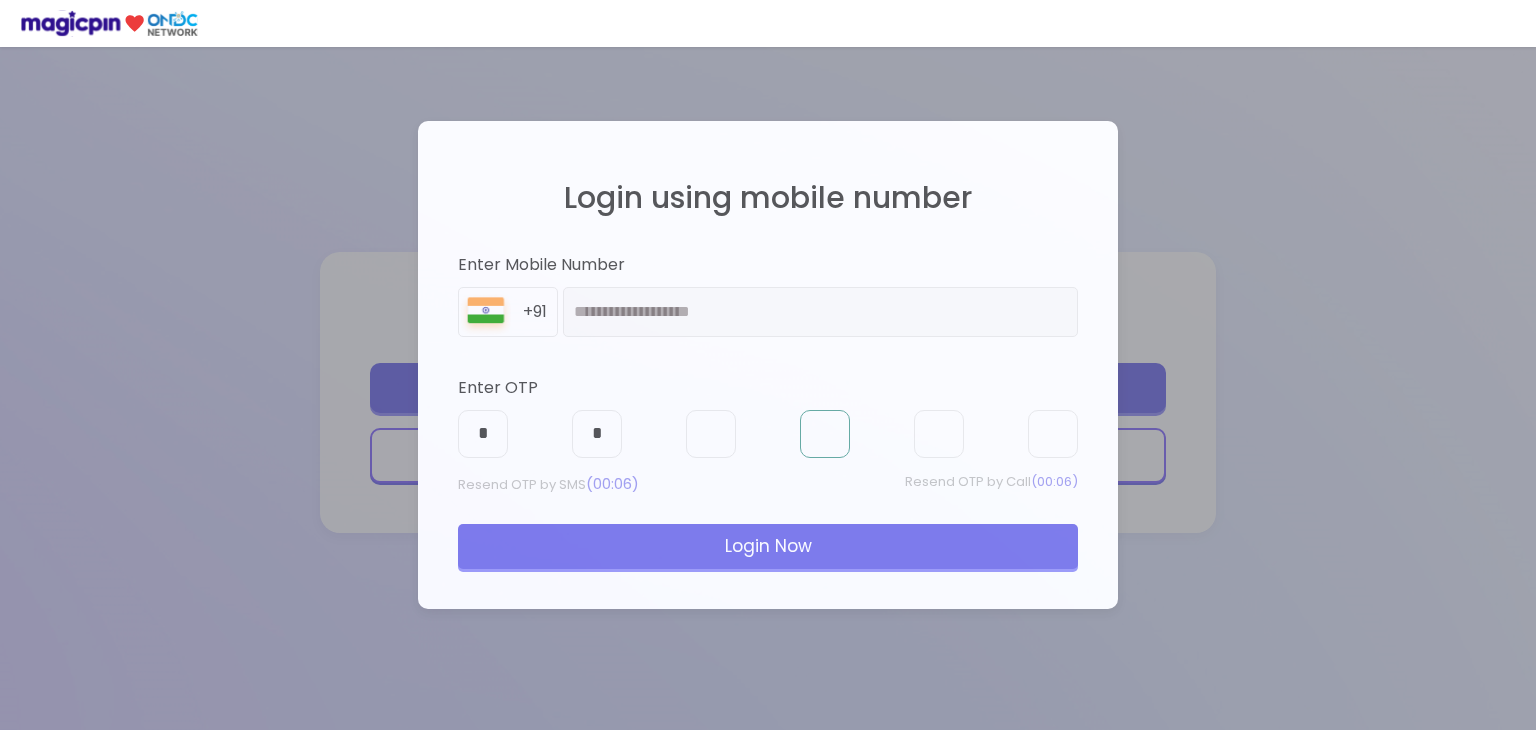 type on "*" 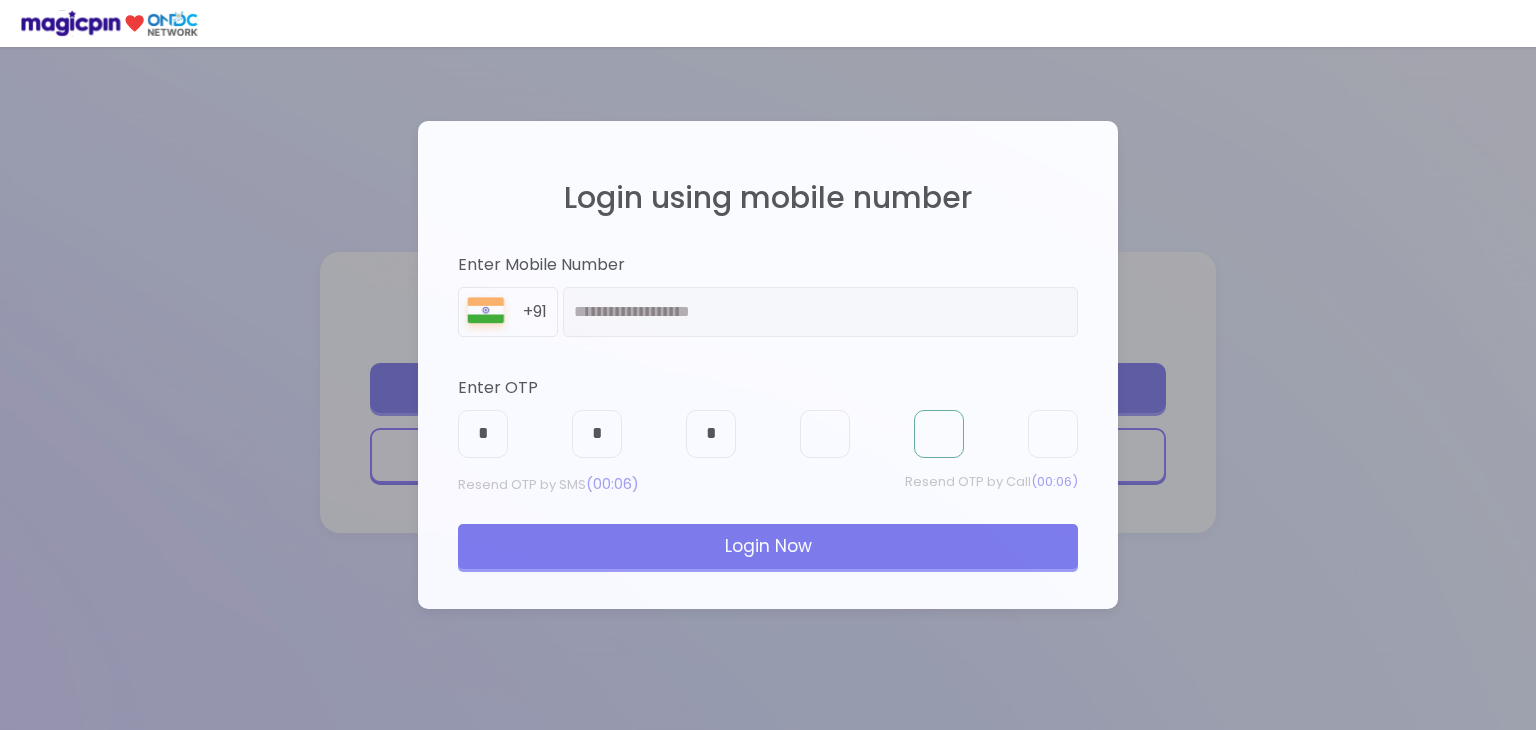 type on "*" 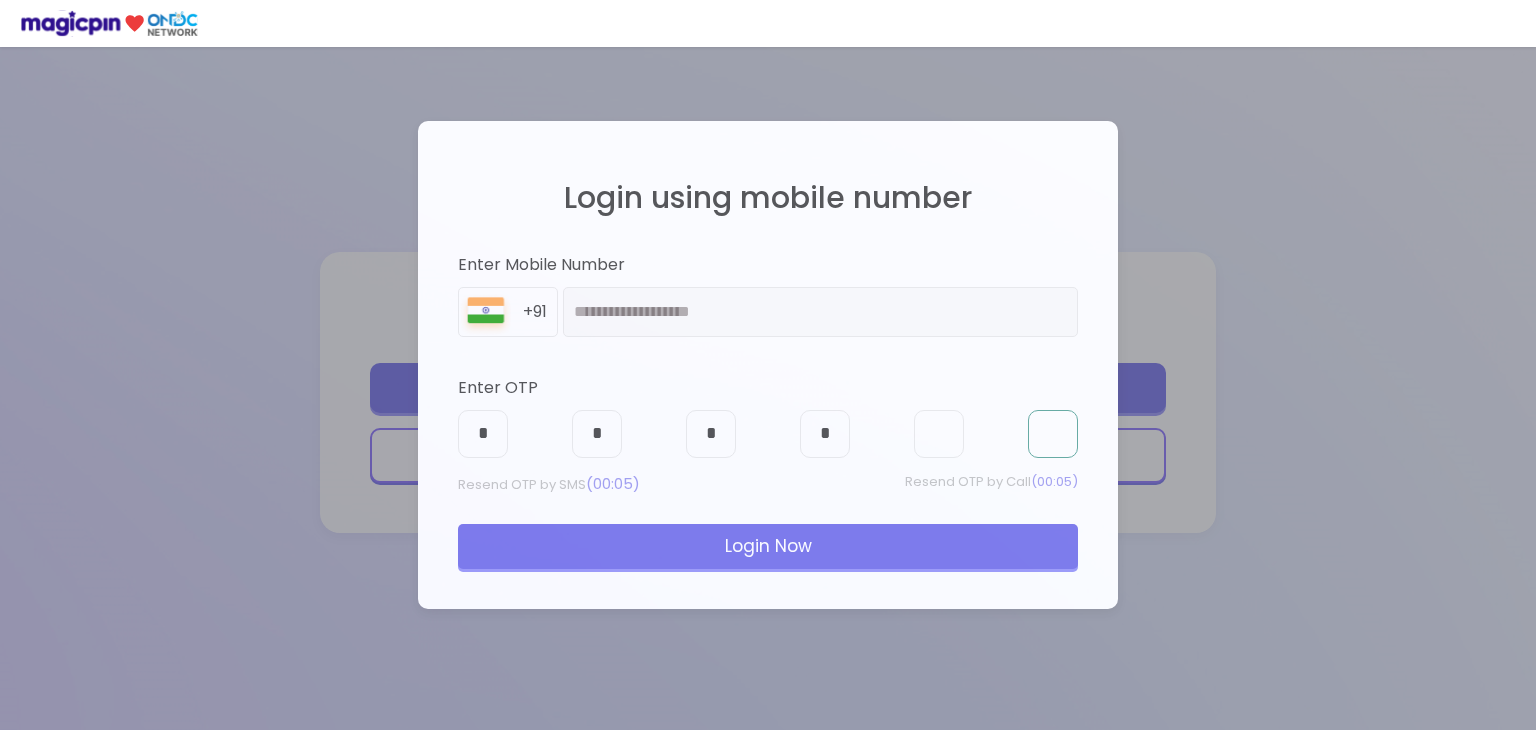 type on "*" 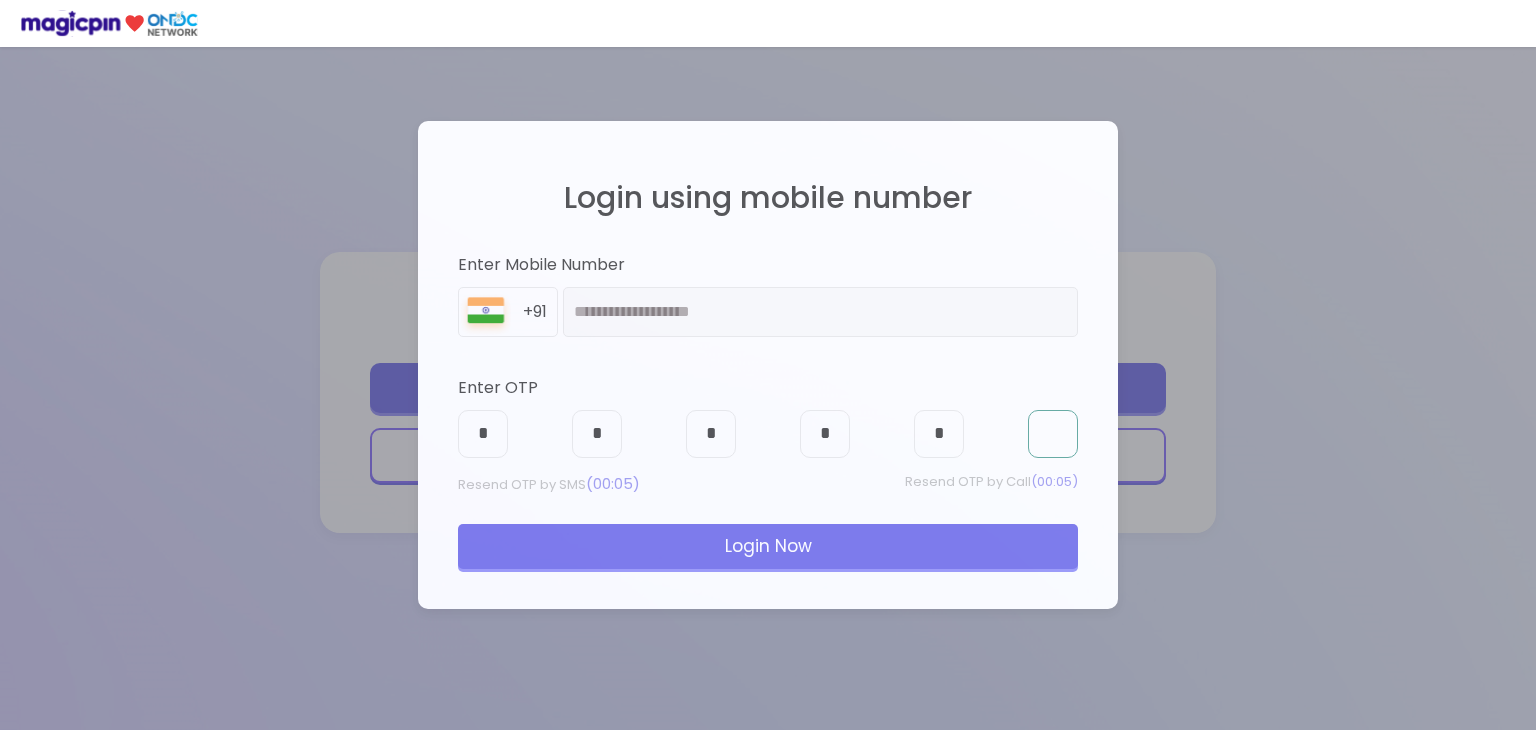 type on "*" 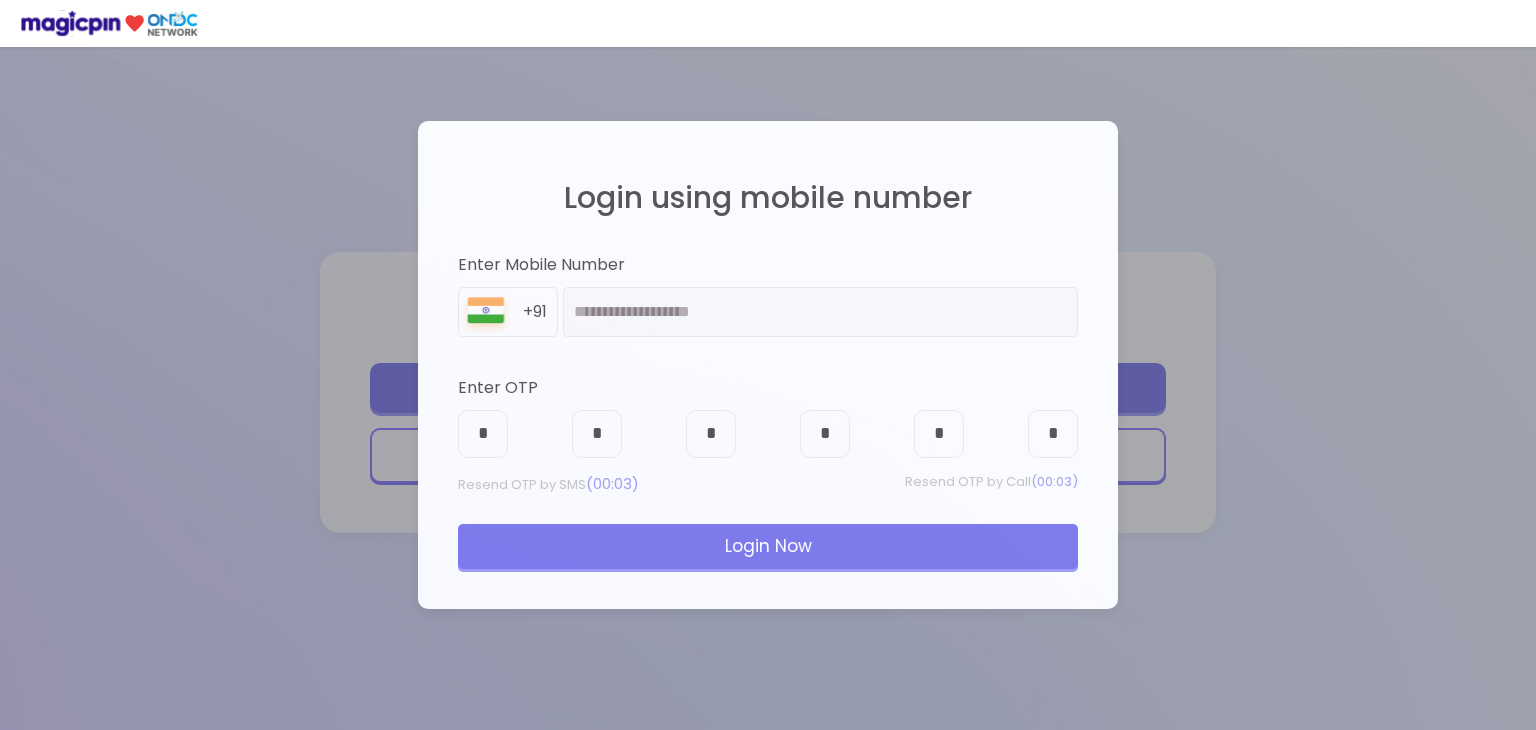click on "Login Now" at bounding box center [768, 546] 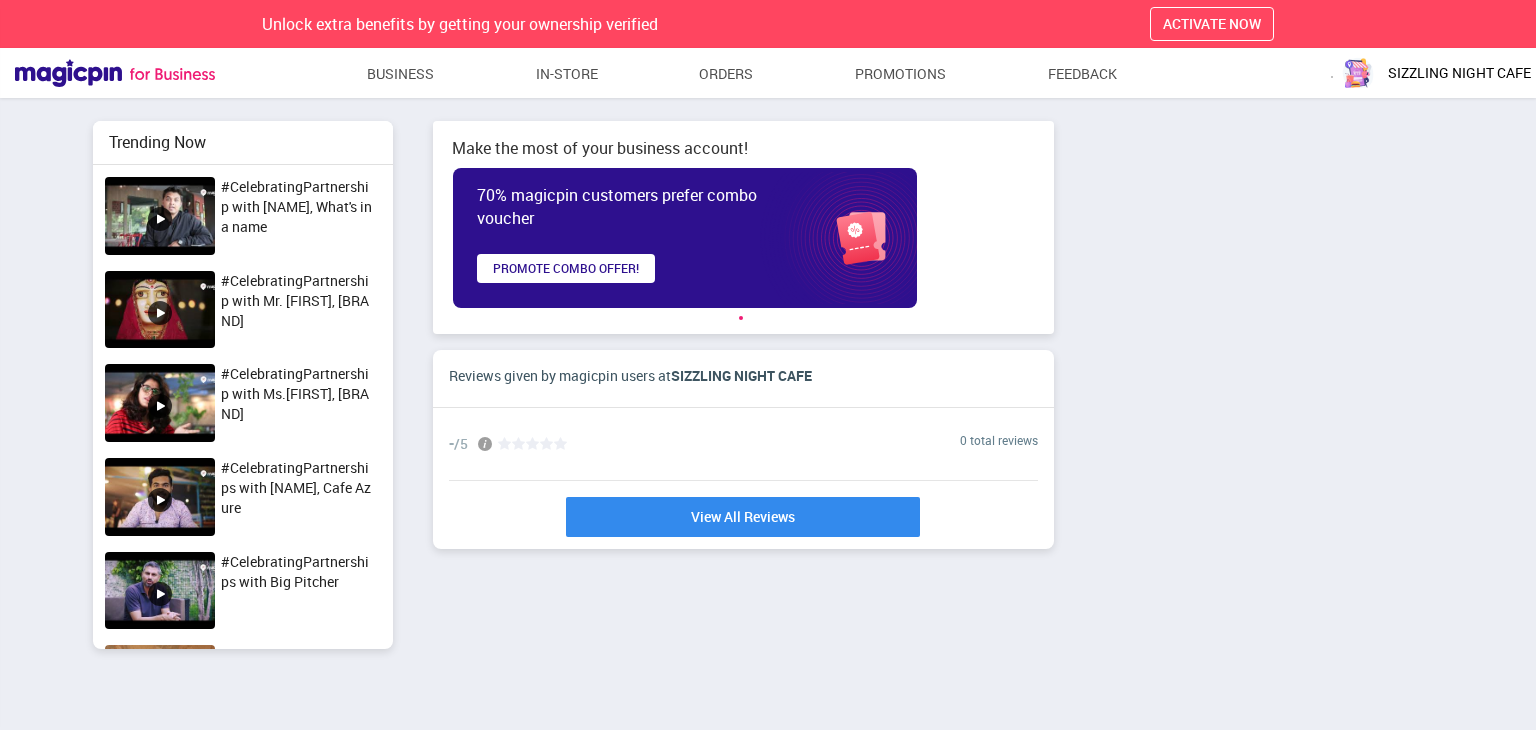 scroll, scrollTop: 1, scrollLeft: 0, axis: vertical 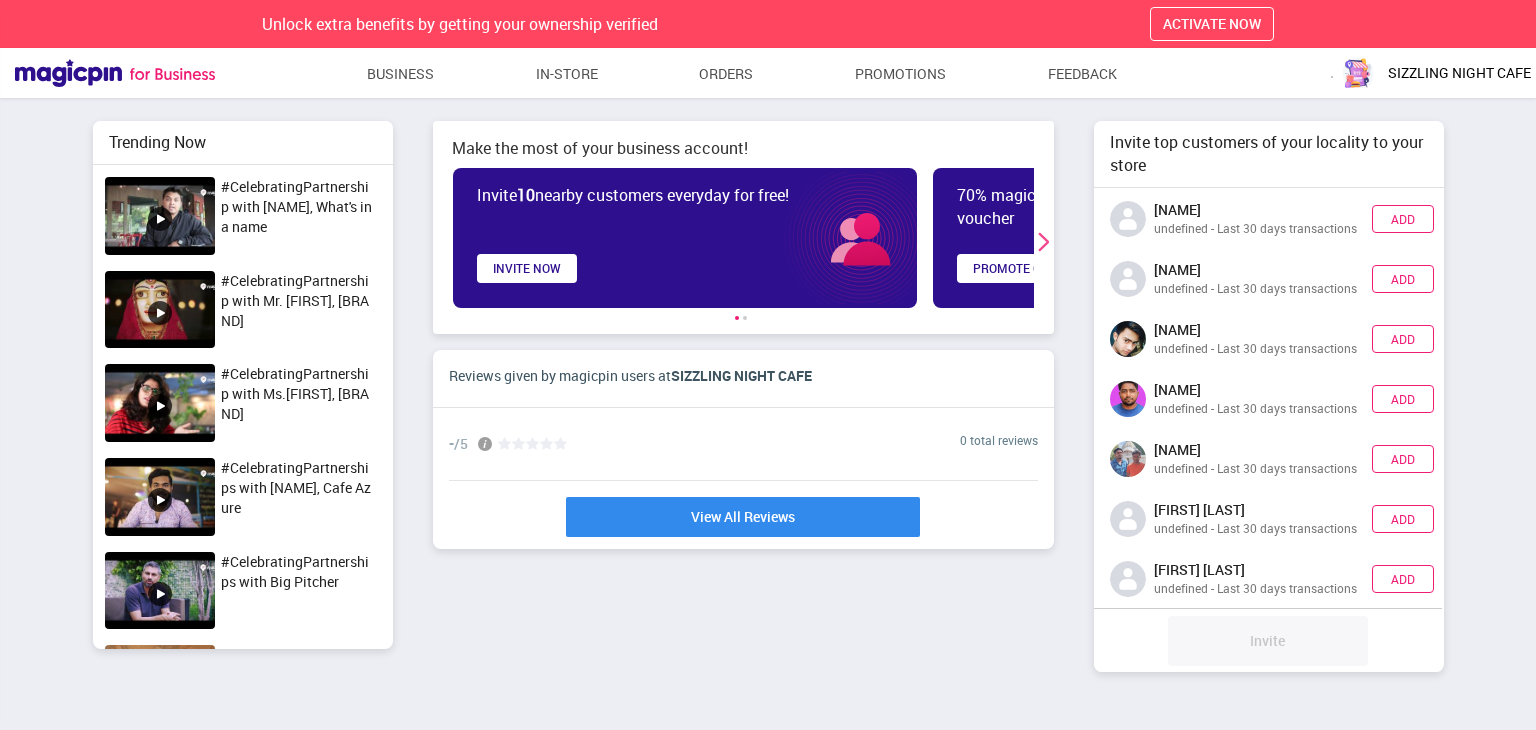 click on "SIZZLING NIGHT CAFE" at bounding box center (1459, 73) 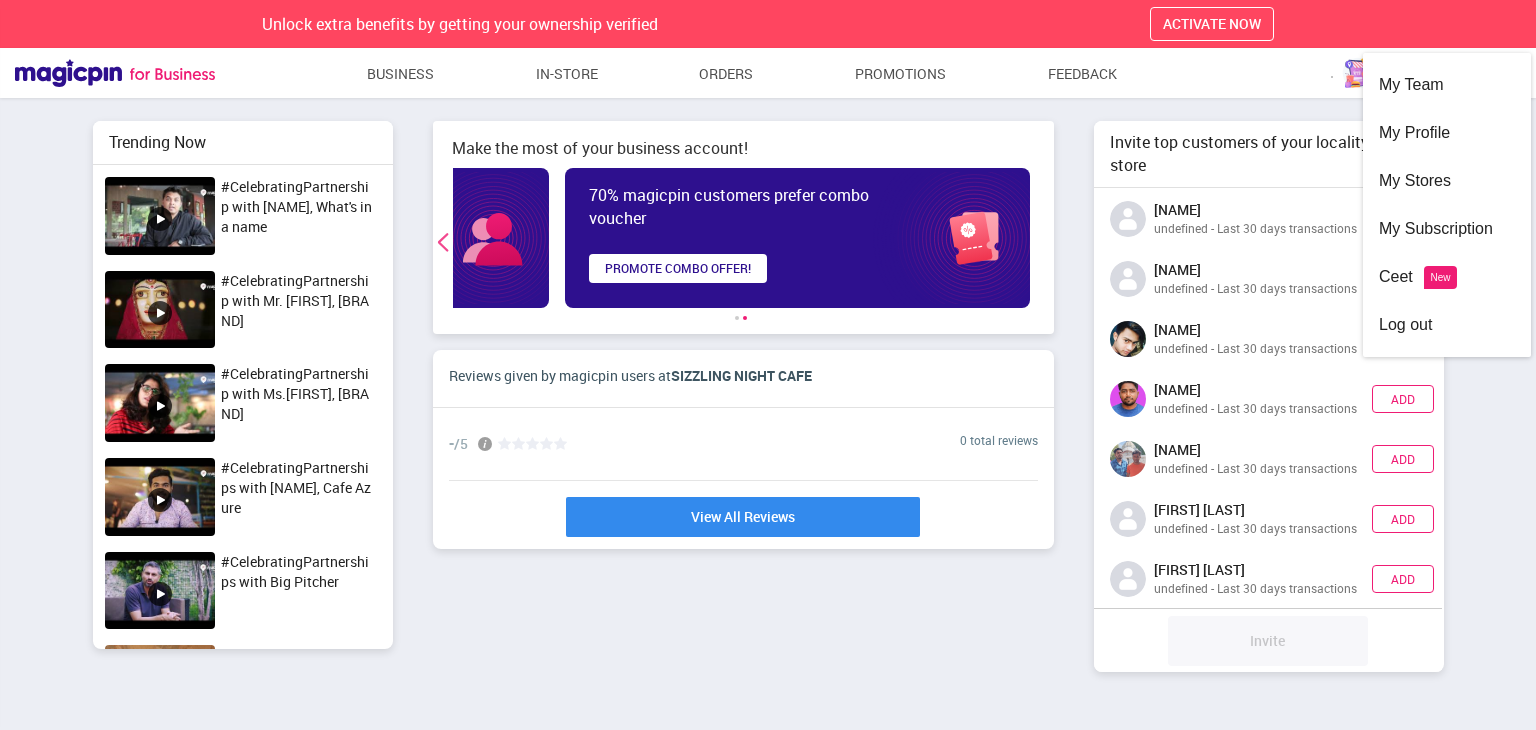 scroll, scrollTop: 0, scrollLeft: 380, axis: horizontal 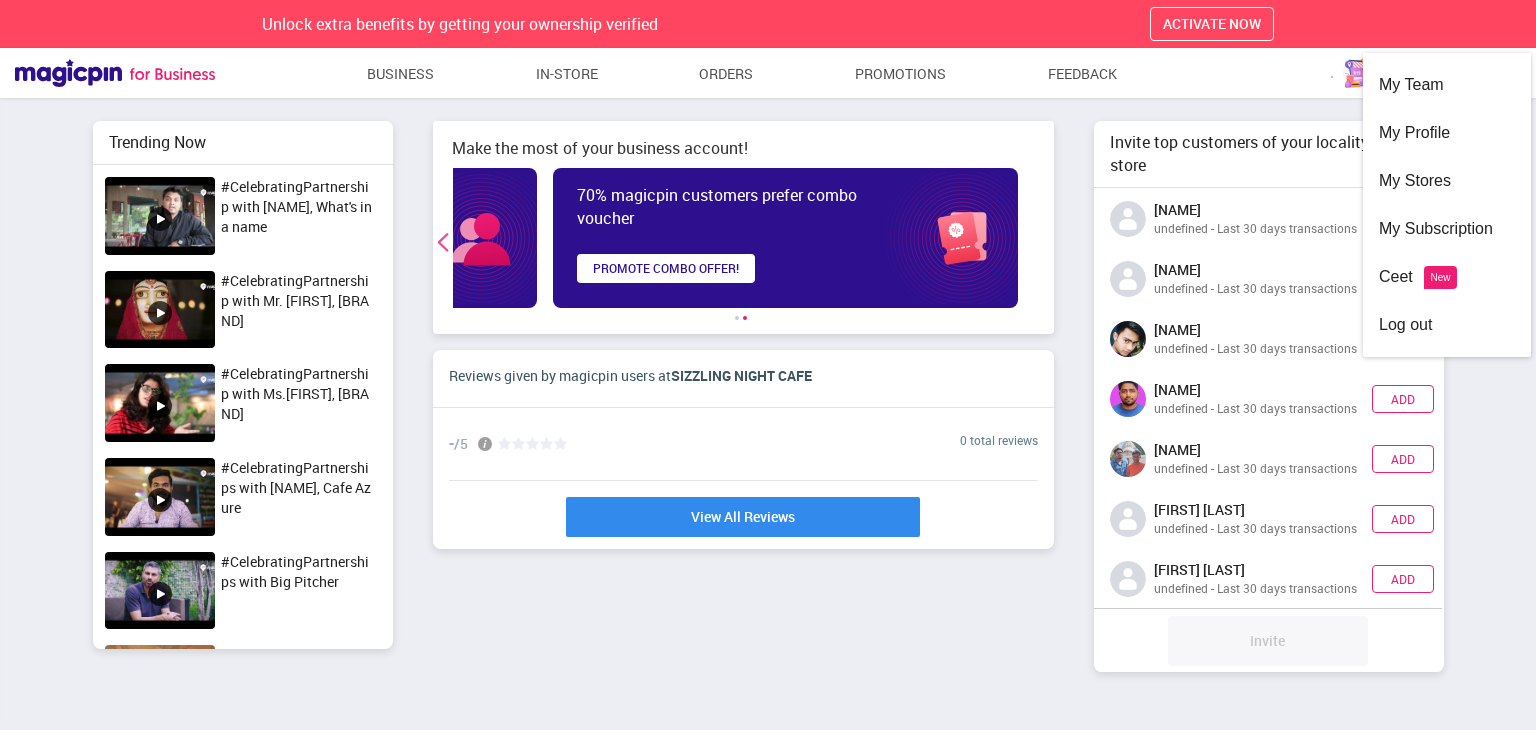 click at bounding box center (444, 242) 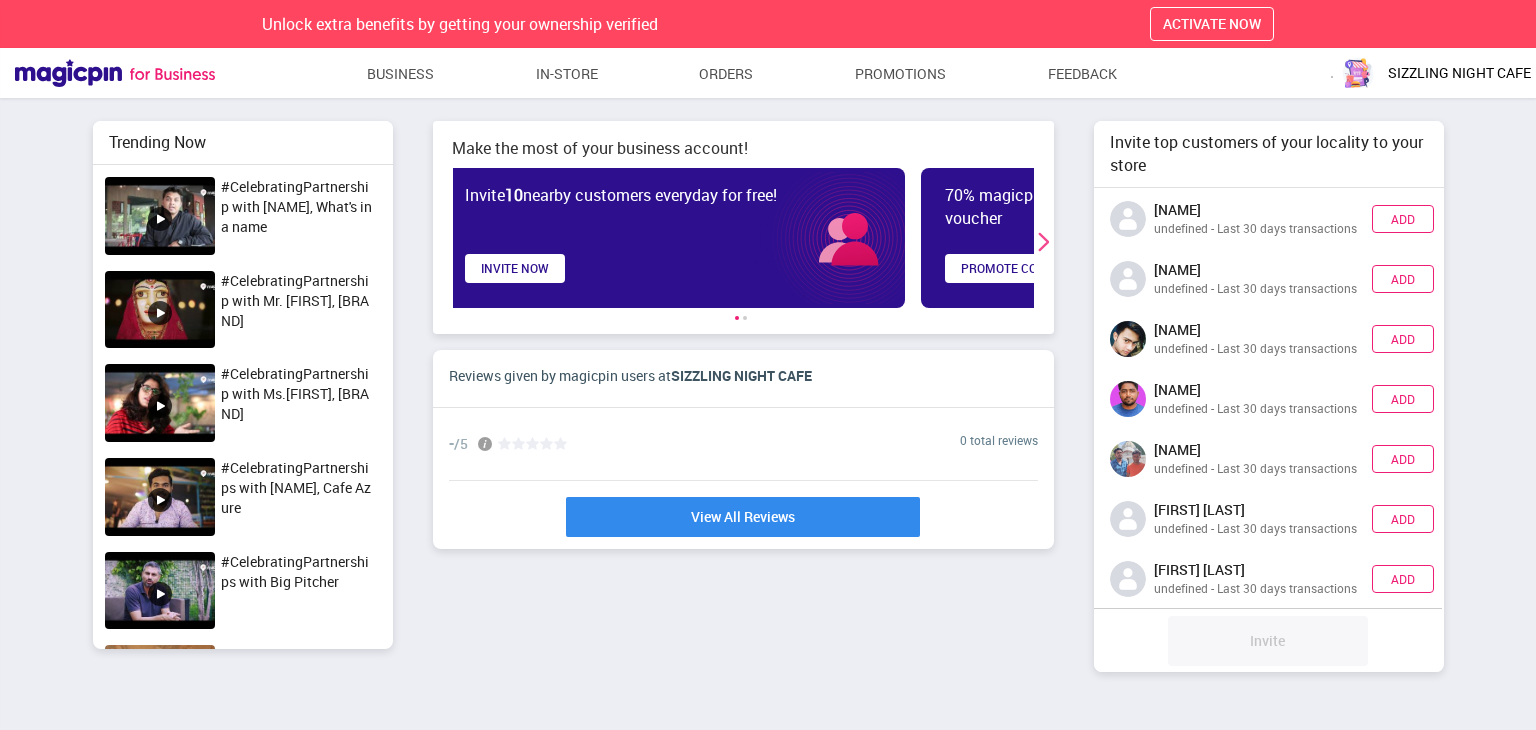 scroll, scrollTop: 0, scrollLeft: 0, axis: both 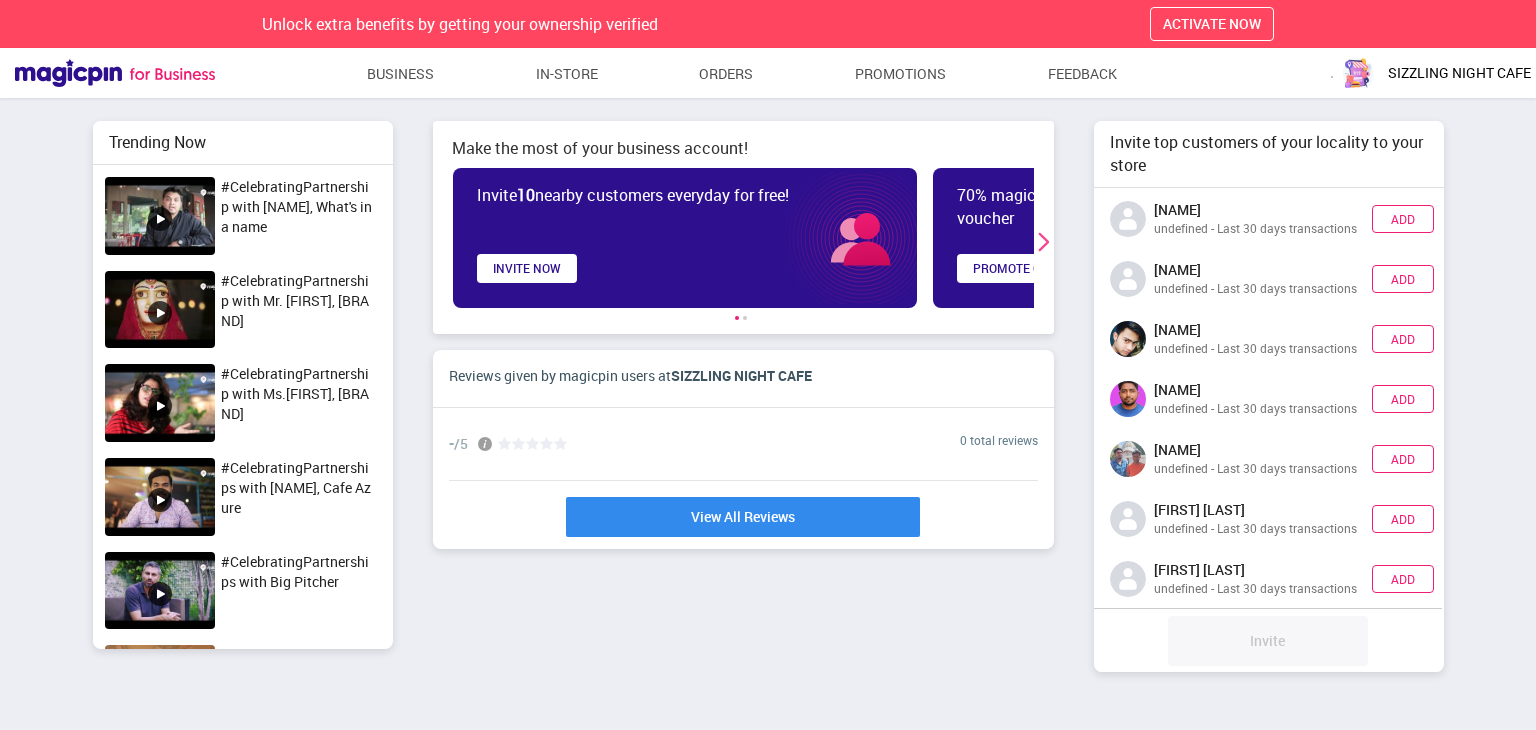click on "Invite  10  nearby customers everyday for free! invite now 70% magicpin customers prefer combo voucher PROMOTE COMBO OFFER!" at bounding box center [743, 238] 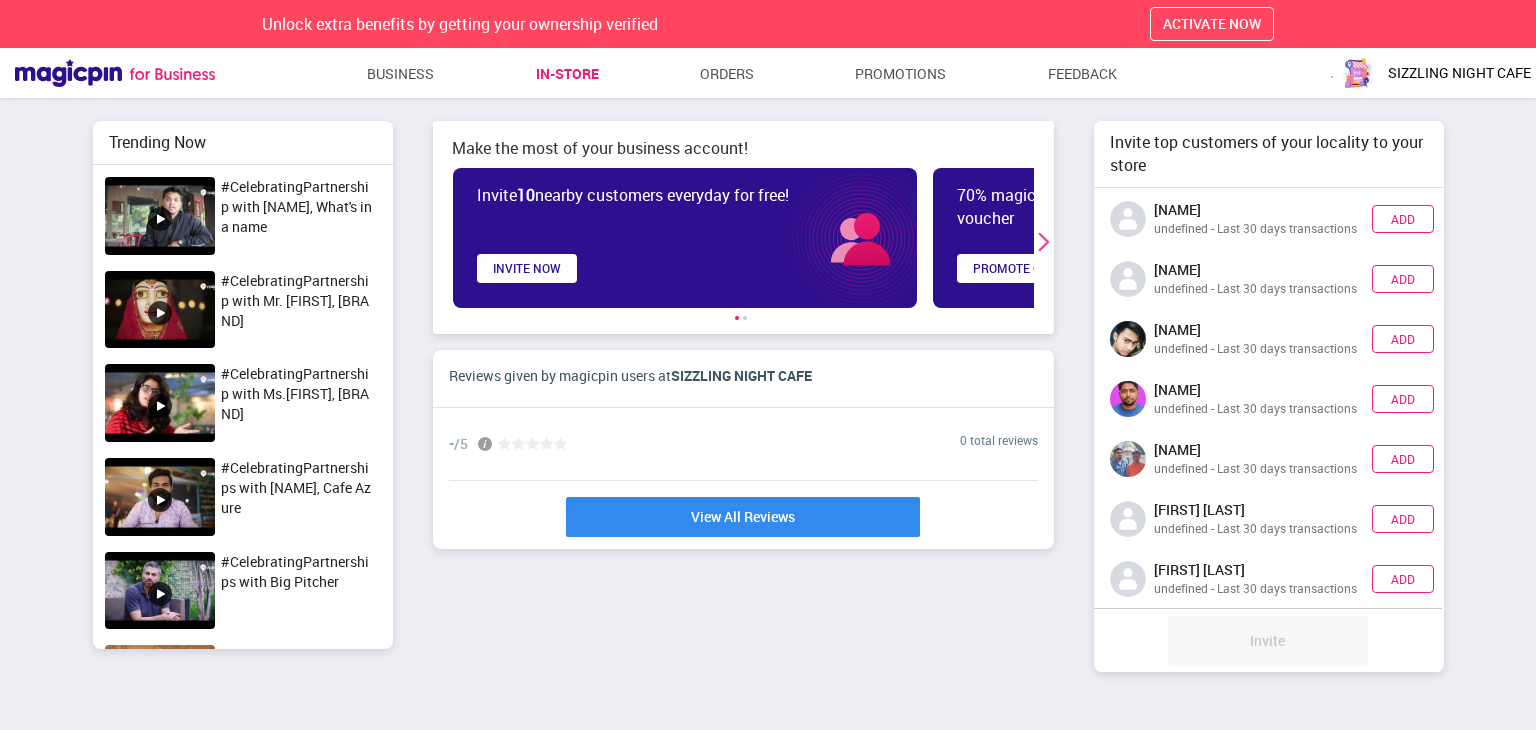 click on "In-store" at bounding box center [567, 74] 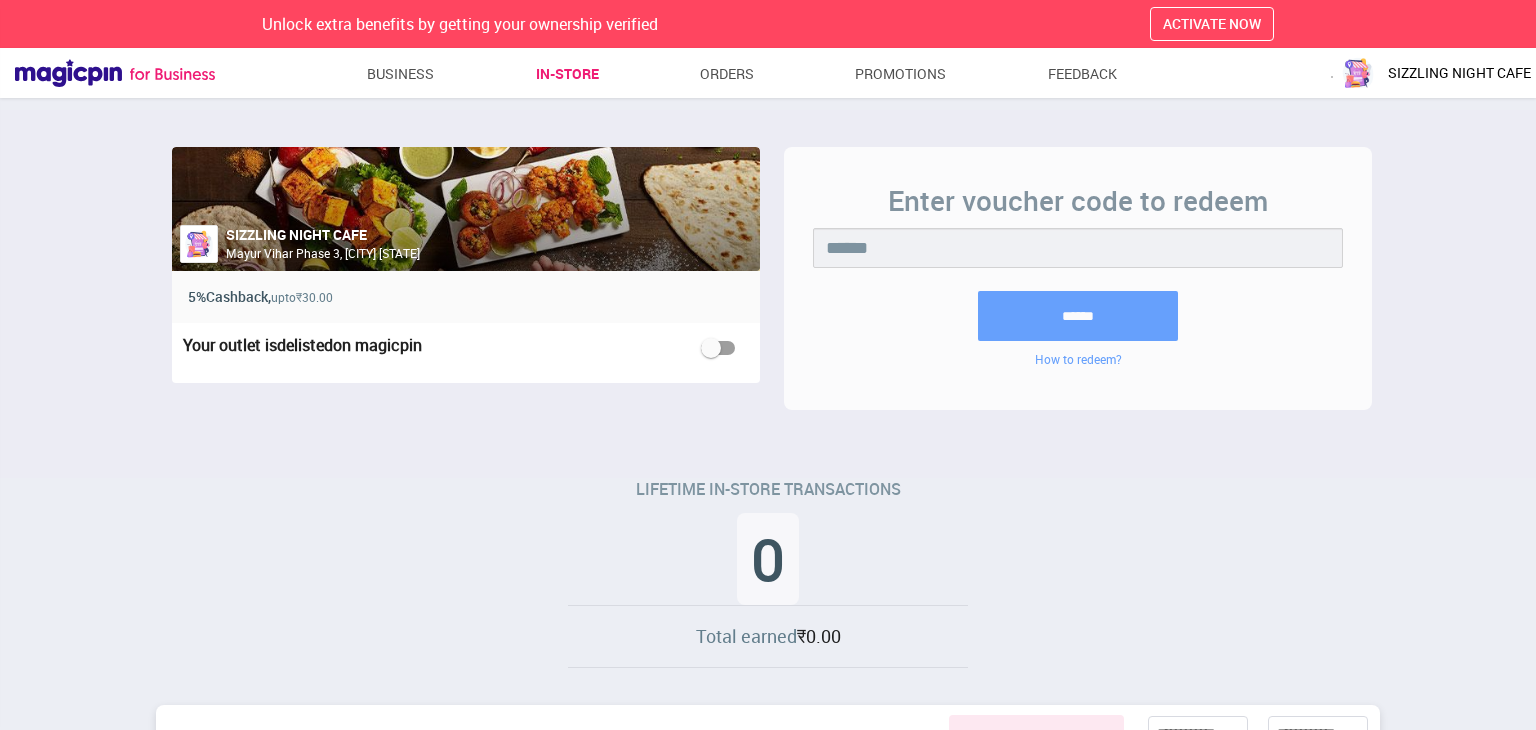 click on "LIFETIME IN-STORE TRANSACTIONS 0 Total earned  ₹0.00" at bounding box center [768, 579] 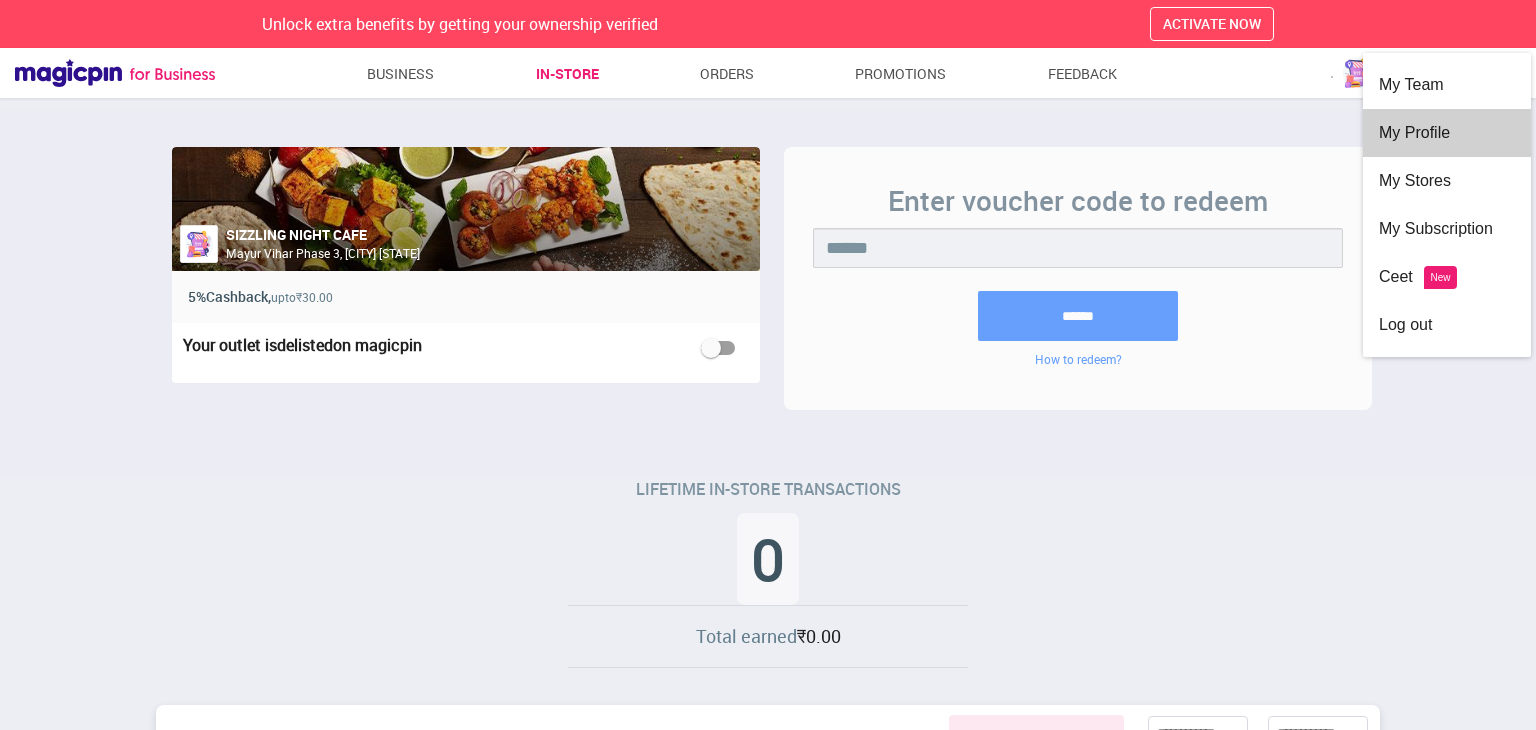 click on "My Profile" at bounding box center [1447, 133] 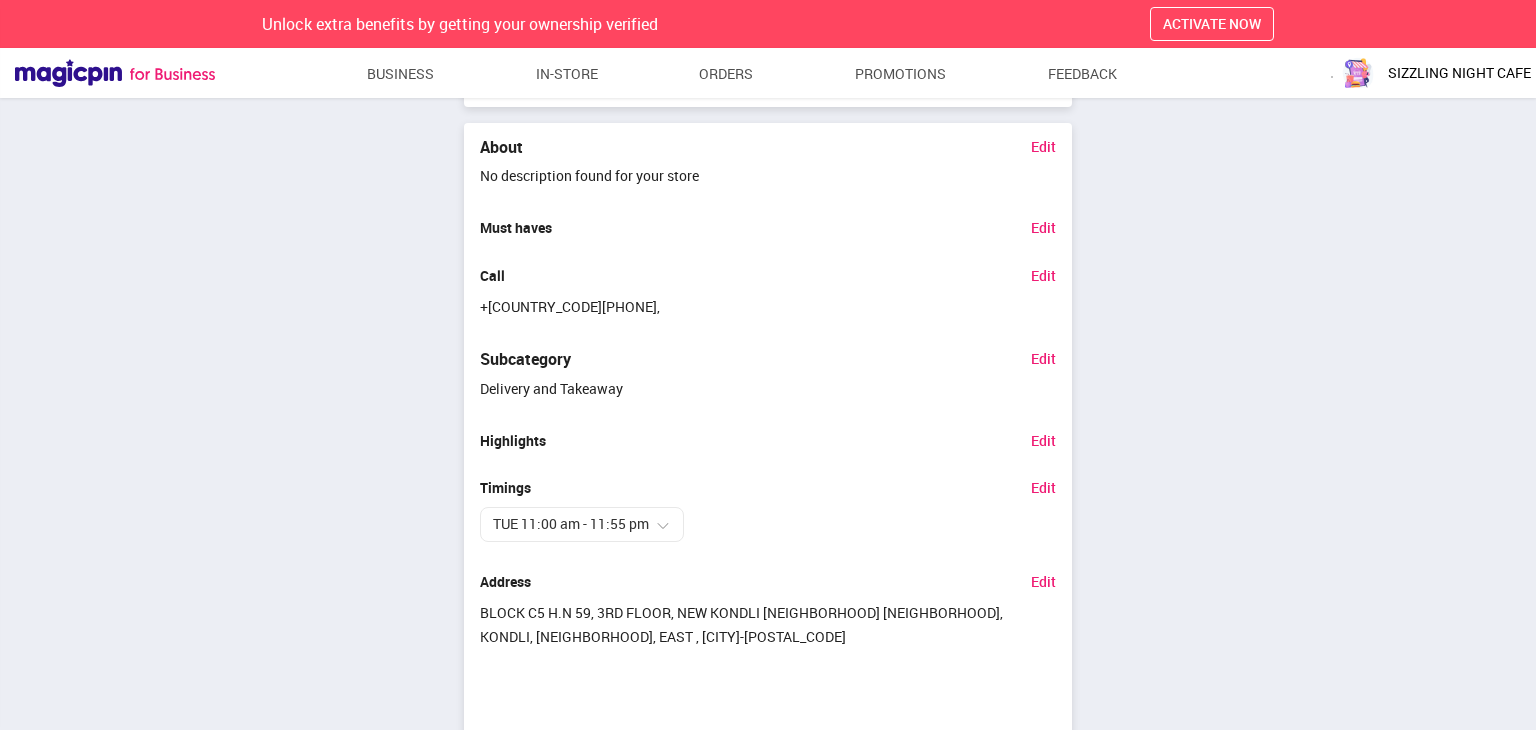 scroll, scrollTop: 1170, scrollLeft: 0, axis: vertical 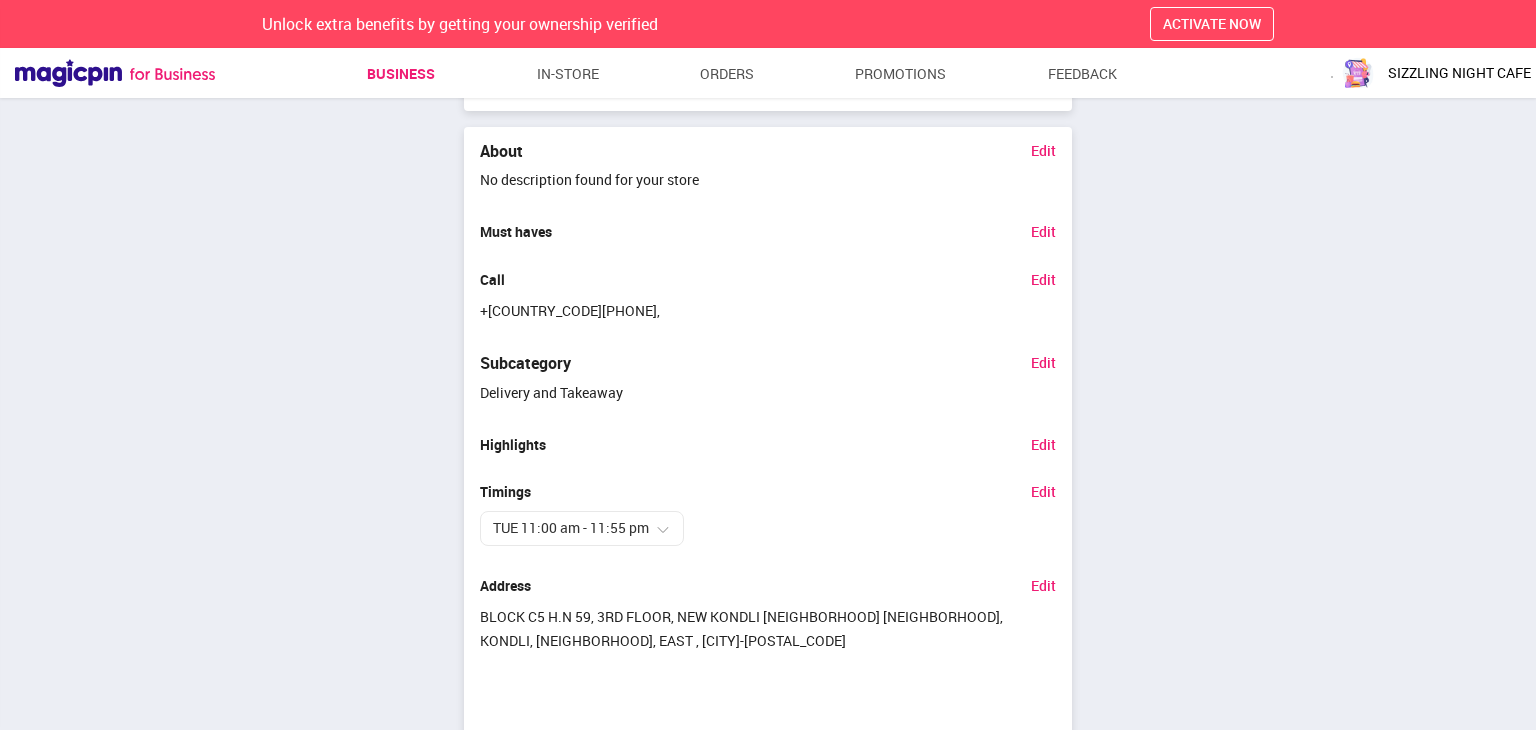 click on "Business" at bounding box center [401, 74] 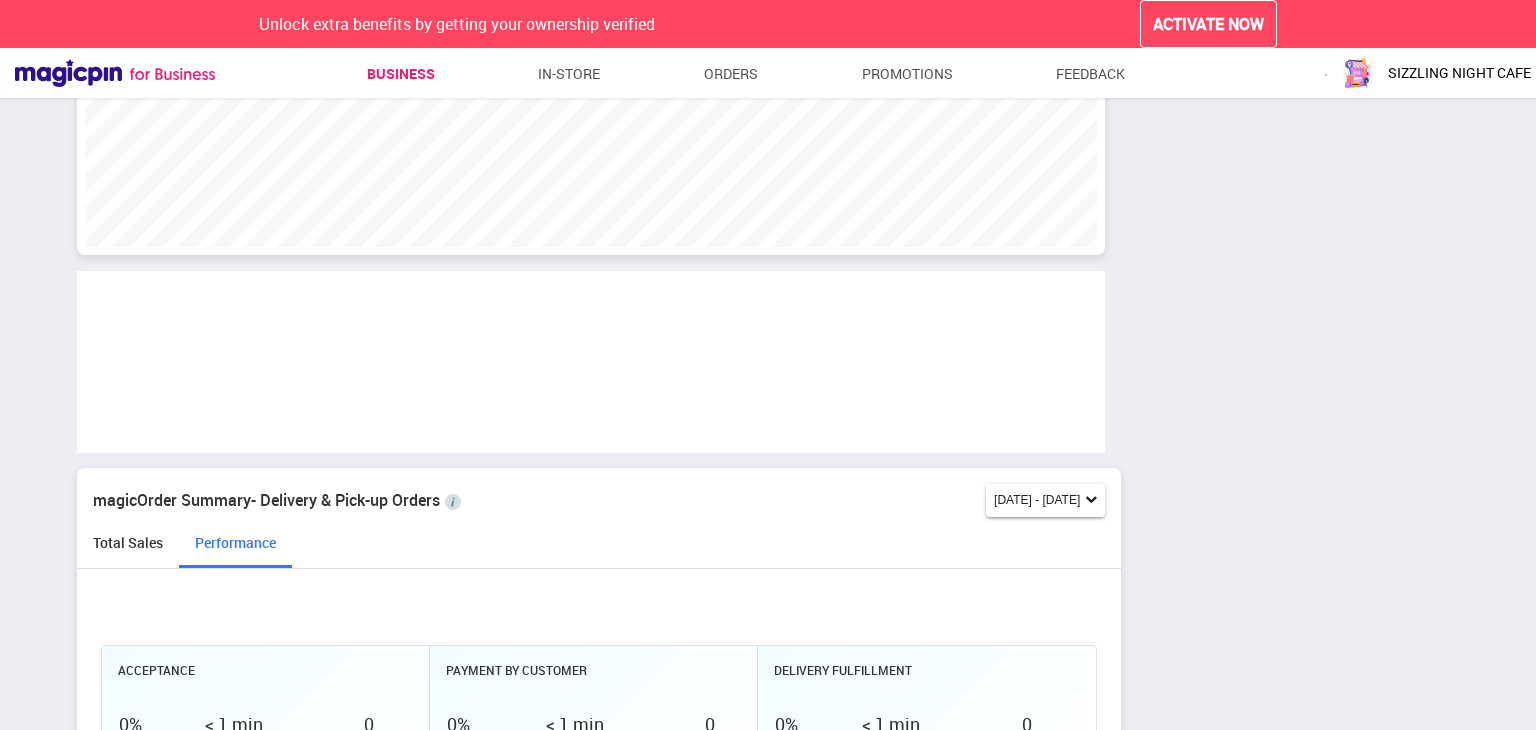 scroll, scrollTop: 999663, scrollLeft: 998988, axis: both 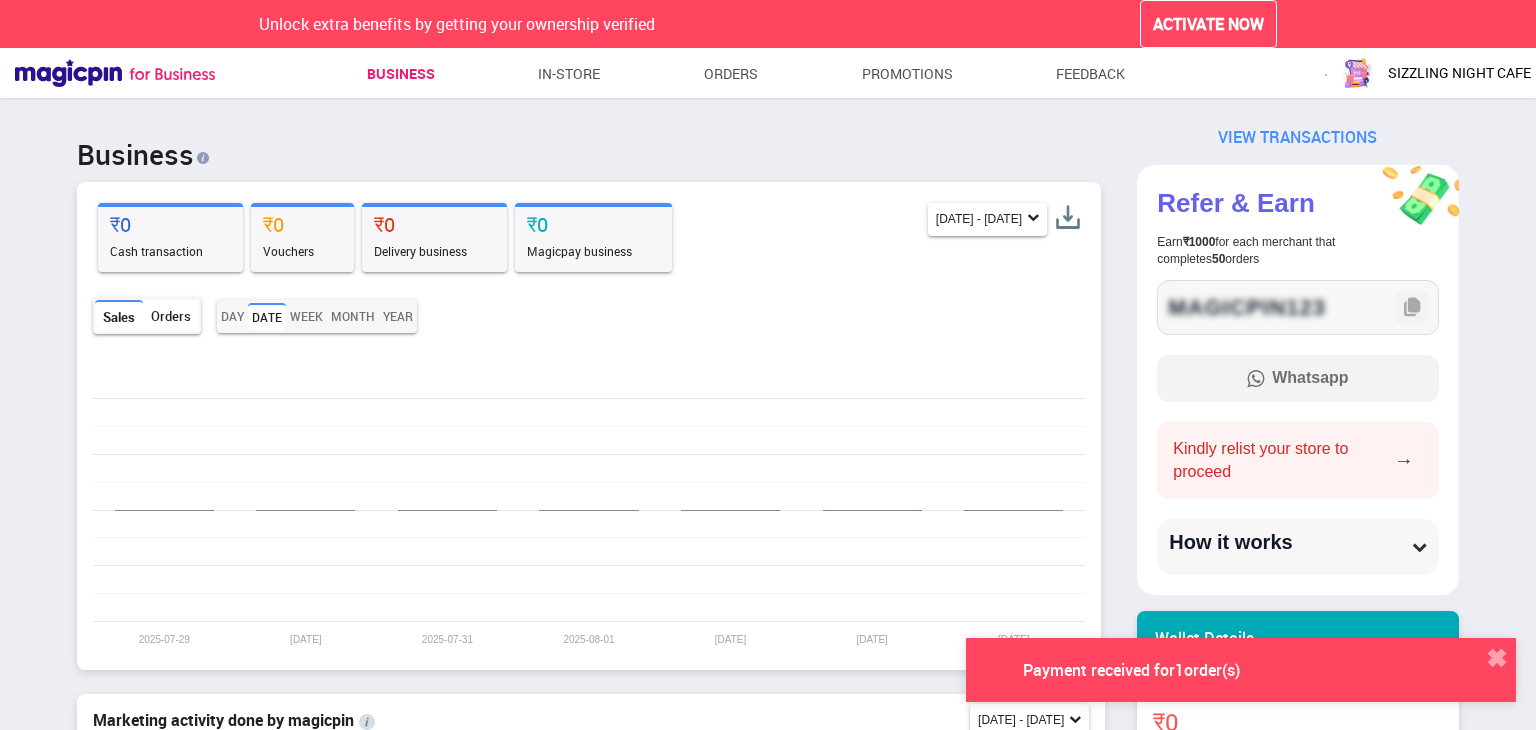 click on "Business 29 Jul - 4 Aug ₹0 Cash transaction ₹0 Vouchers ₹0 Delivery business ₹0 Magicpay business Sales Orders day date week month year 2025-07-29 2025-07-30 2025-07-31 2025-08-01 2025-08-02 2025-08-03 2025-08-04 date Cash business ₹ voucher business ₹ Delivery business ₹ Magicpay business ₹ 2025-07-29 0 0 0 0 2025-07-30 0 0 0 0 2025-07-31 0 0 0 0 2025-08-01 0 0 0 0 2025-08-02 0 0 0 0 2025-08-03 0 0 0 0 2025-08-04 0 0 0 0 ... Marketing activity done by magicpin 29 Jul - 4 Aug 0 Views on your store 0 Clicks on your store magicOrder Summary- Delivery & Pick-up Orders 29 Jul - 5 Aug Total Sales Performance  ACCEPTANCE  0 % Rate < 1 min Turnaround time 0 Orders Accepted  PAYMENT BY CUSTOMER  0 % Rate < 1 min Turnaround time 0 Orders Paid  DELIVERY FULFILLMENT  0 % Rate < 1 min Turnaround time 0 Orders Delivered Home delivery order vs cancellation Date Day Week Month Year D7 D30 D45 D60 D90 0 Total orders 0 Cancelled orders 0 Cancellation % Cart created vs orders Date Day Week Month Year D7 D30 D45" at bounding box center (768, 1684) 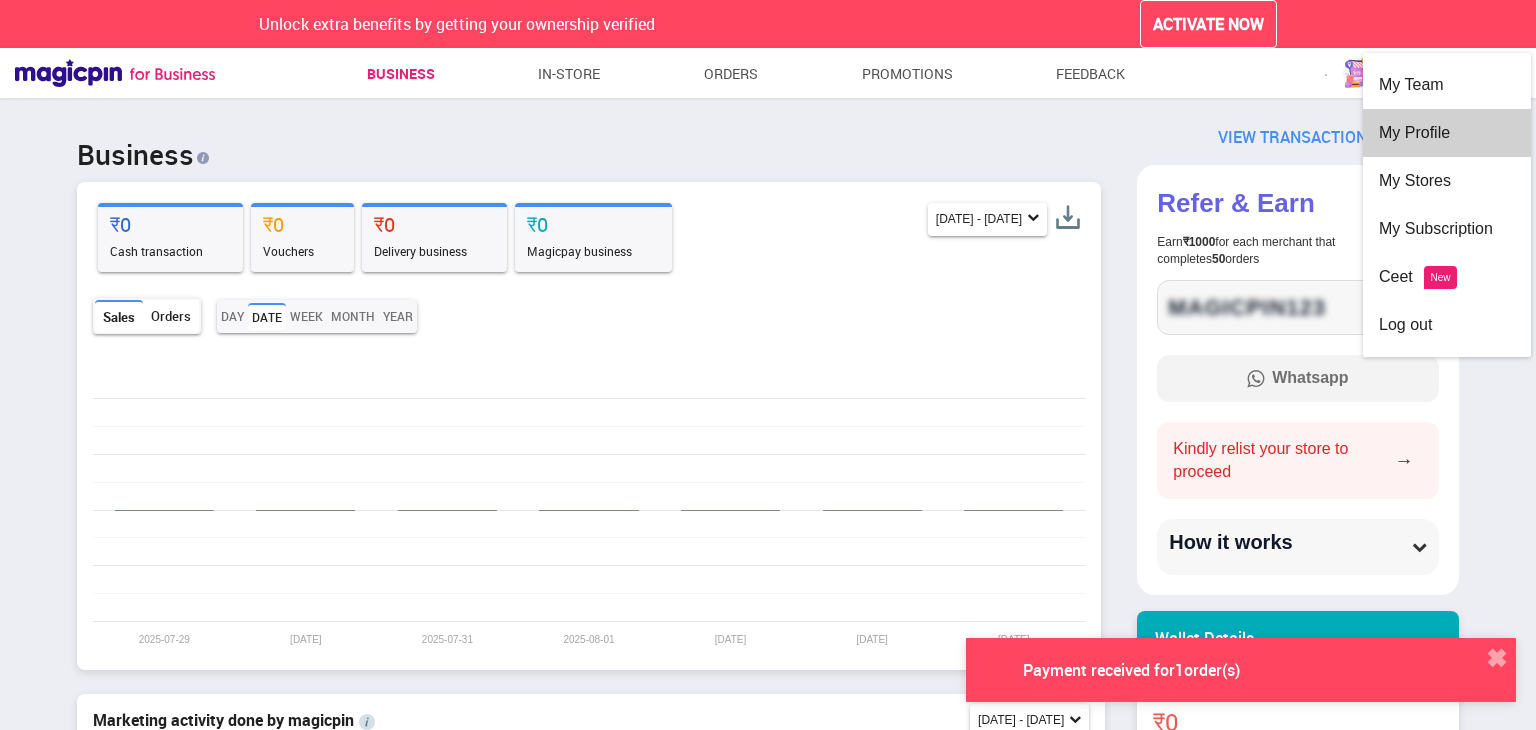 click on "My Profile" at bounding box center (1447, 133) 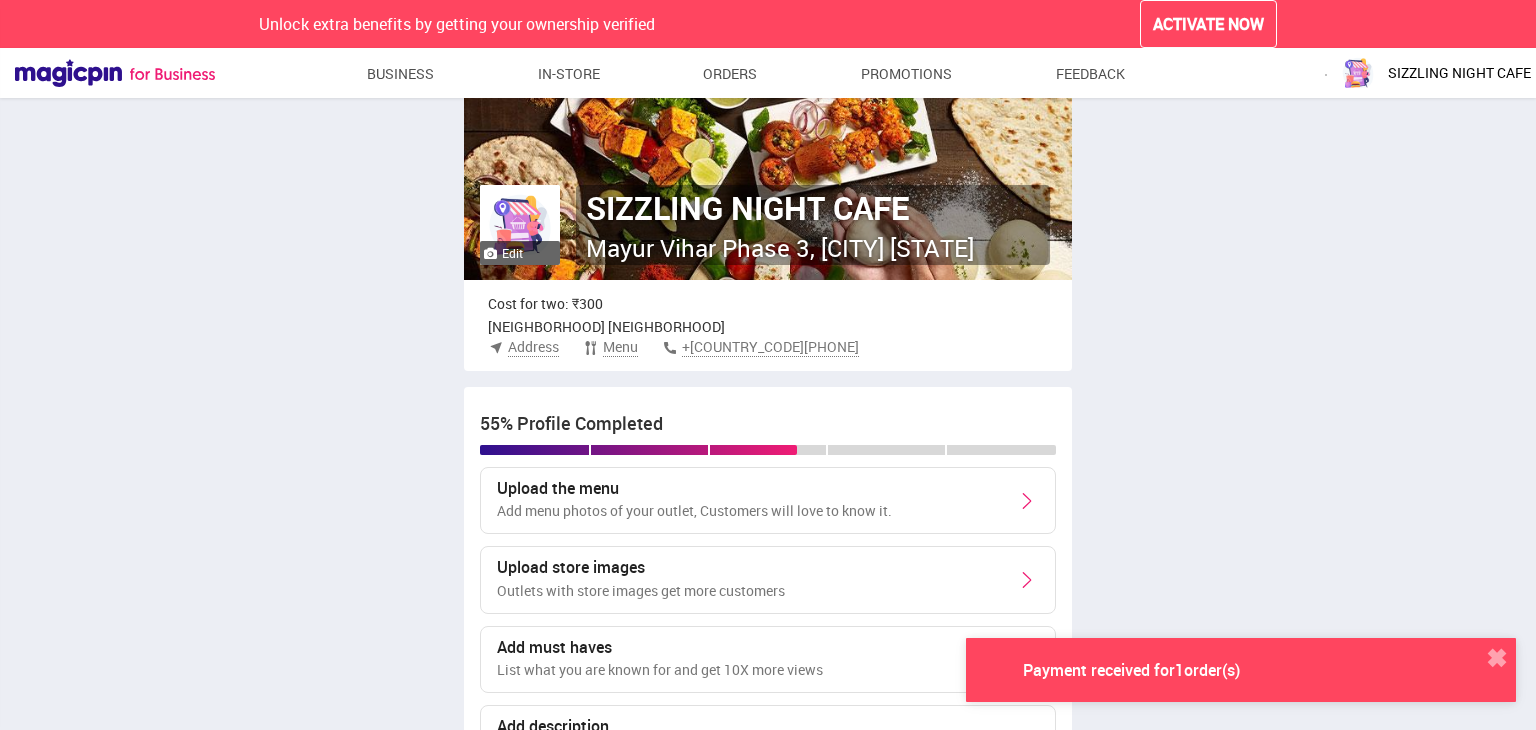 scroll, scrollTop: 0, scrollLeft: 0, axis: both 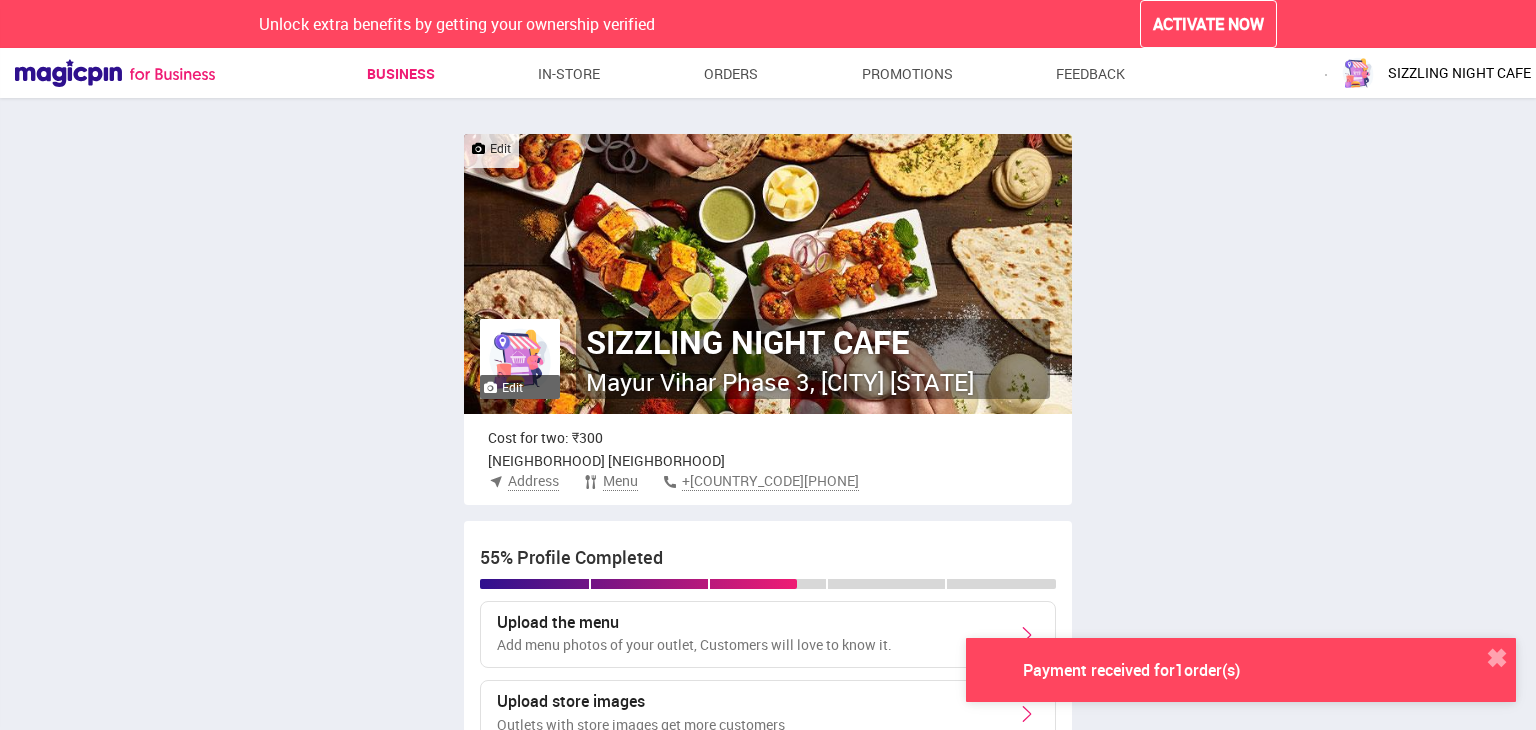 click on "Business" at bounding box center (401, 74) 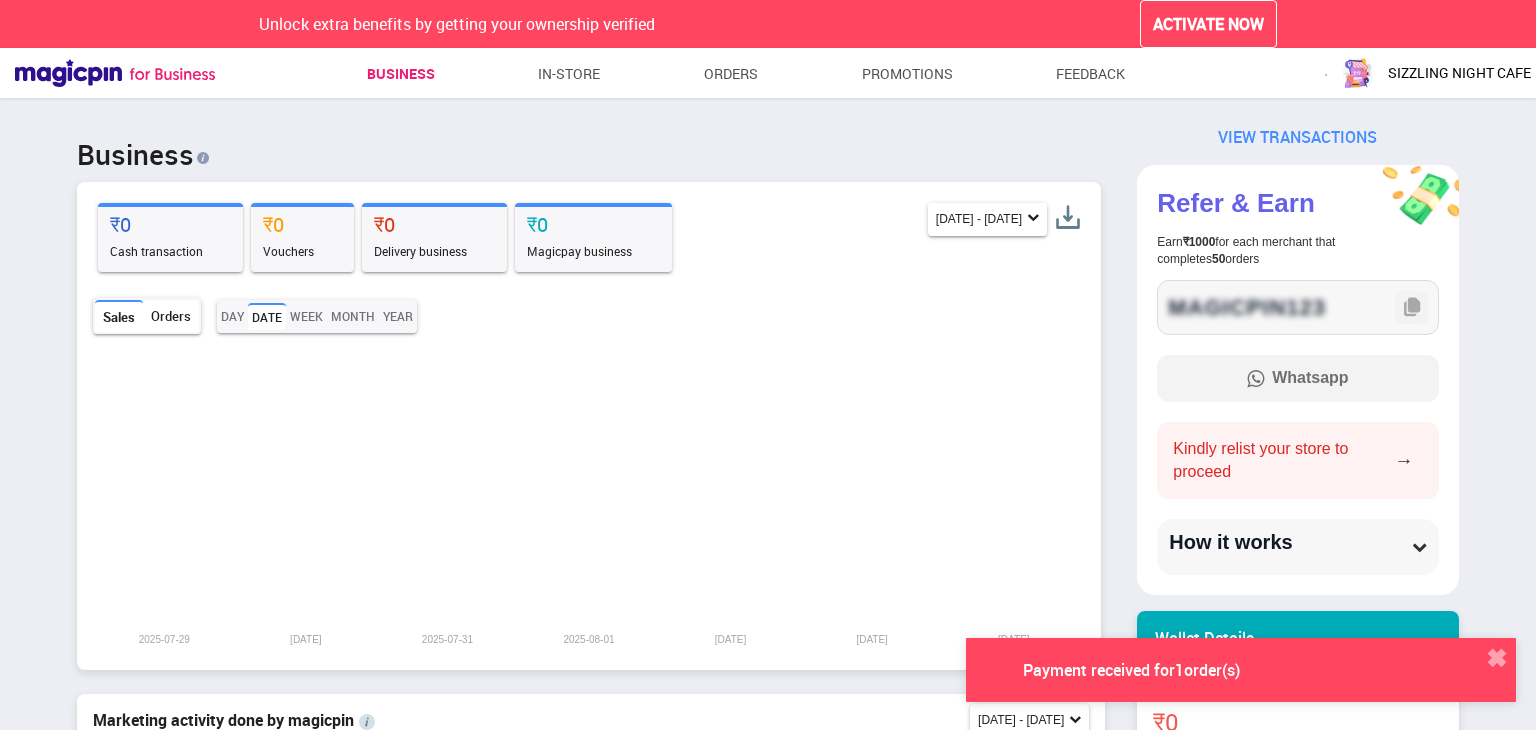 scroll, scrollTop: 2762, scrollLeft: 1060, axis: both 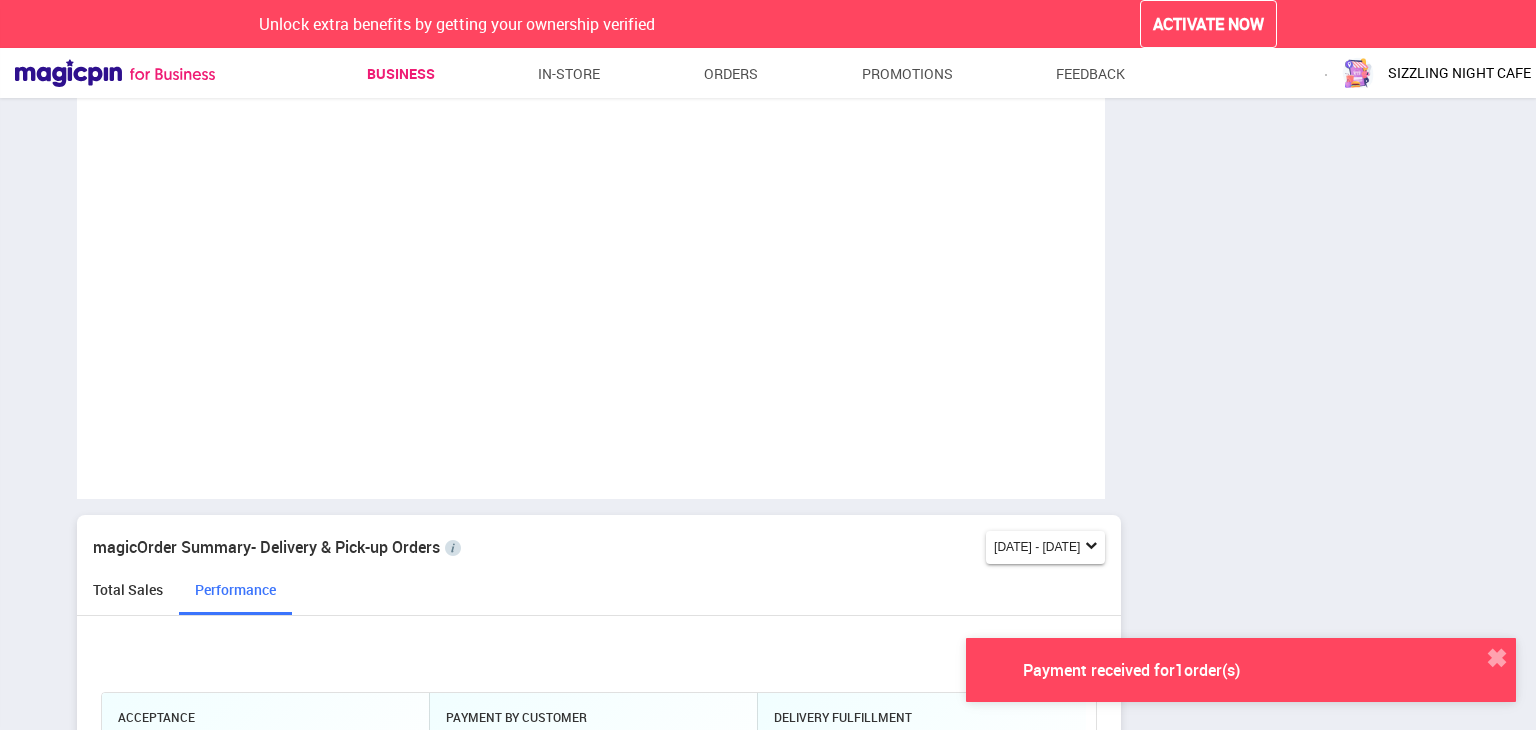 click on "Business" at bounding box center [401, 74] 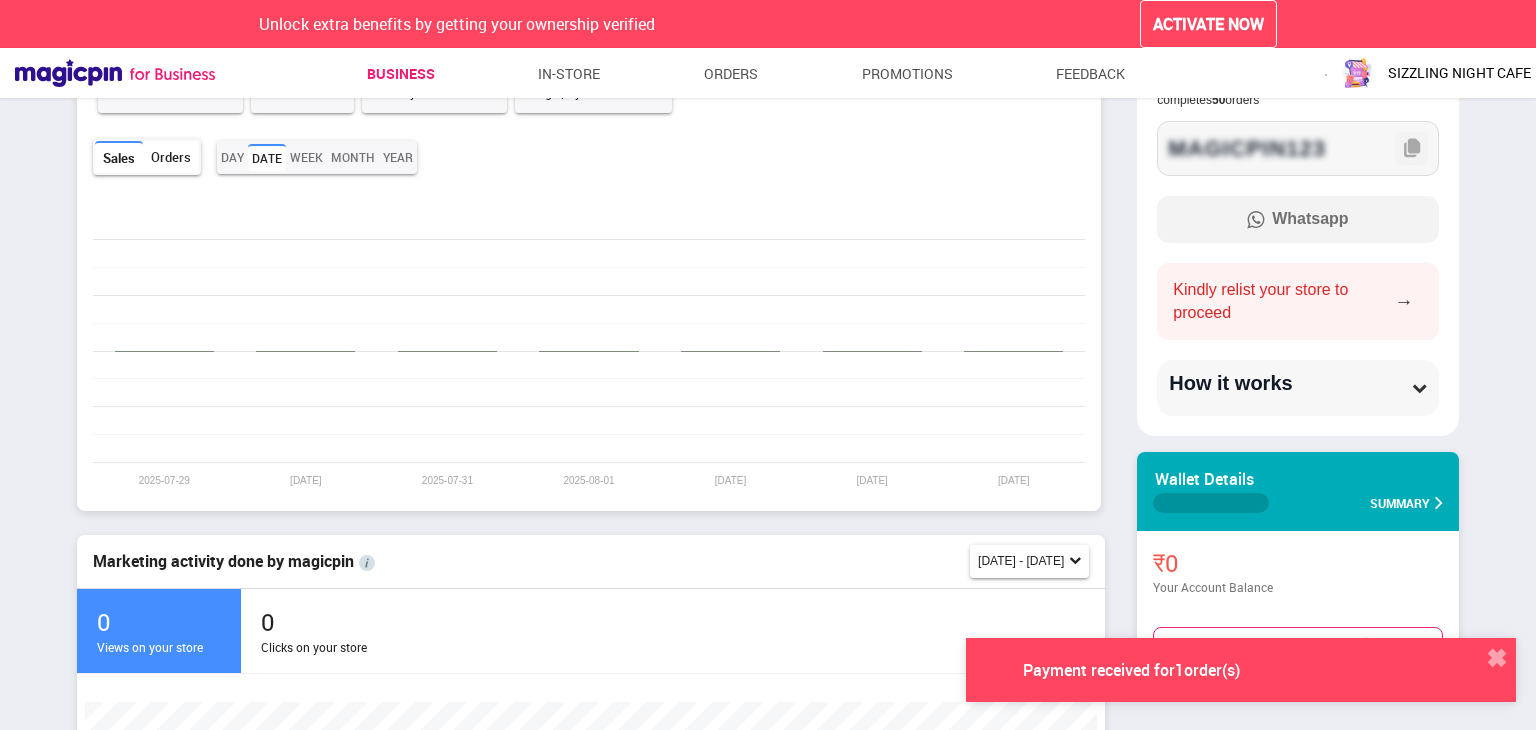 scroll, scrollTop: 0, scrollLeft: 0, axis: both 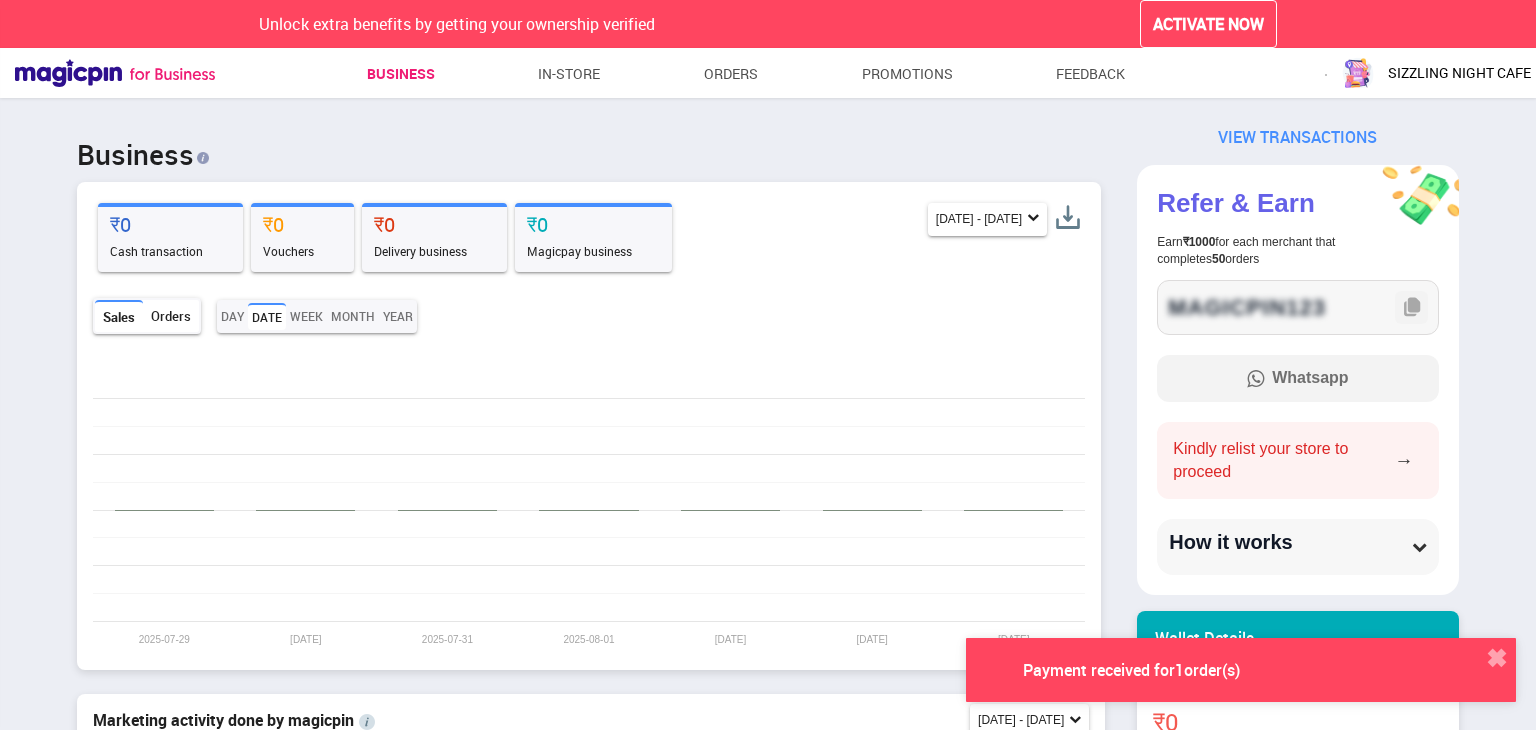 click 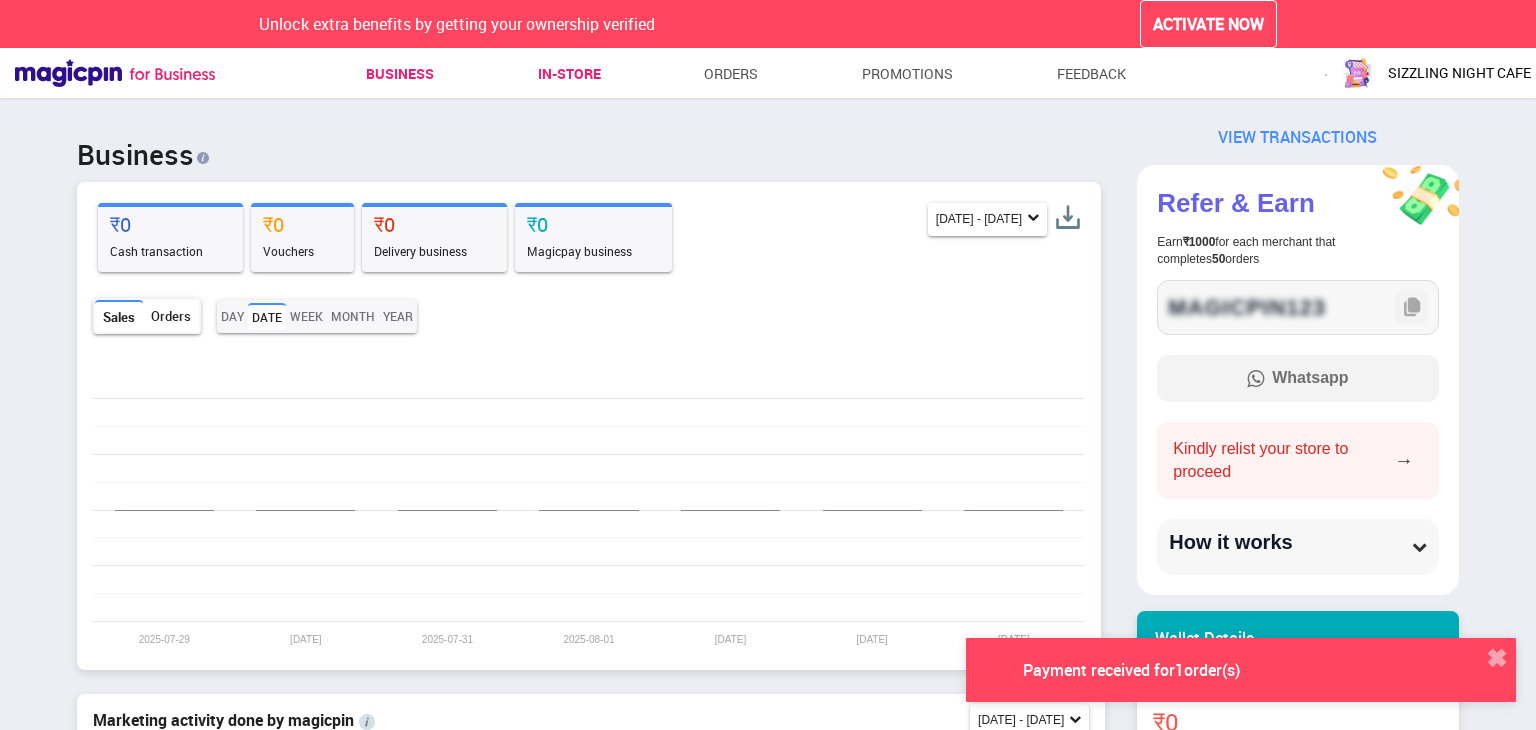 click on "In-store" at bounding box center (569, 74) 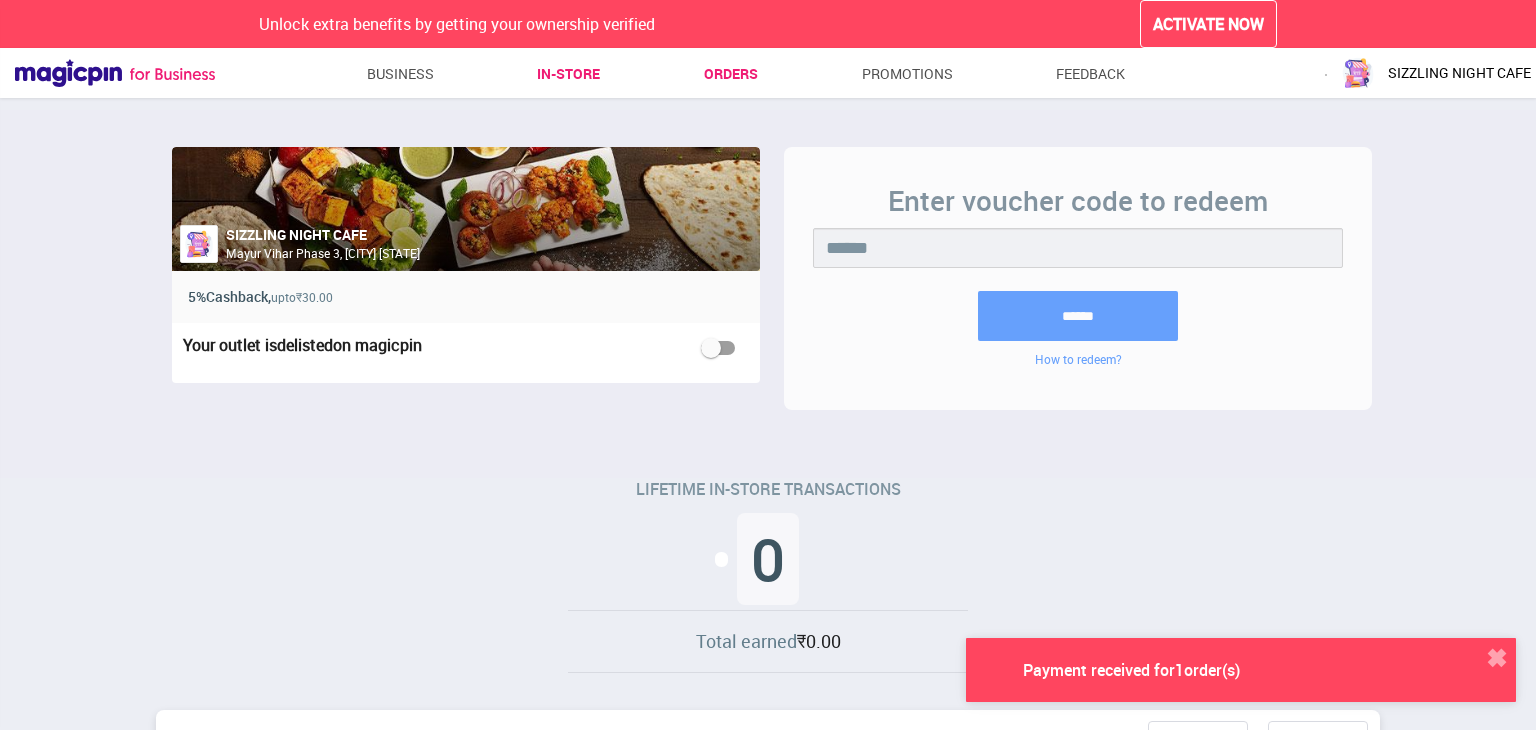 click on "Orders" at bounding box center (731, 74) 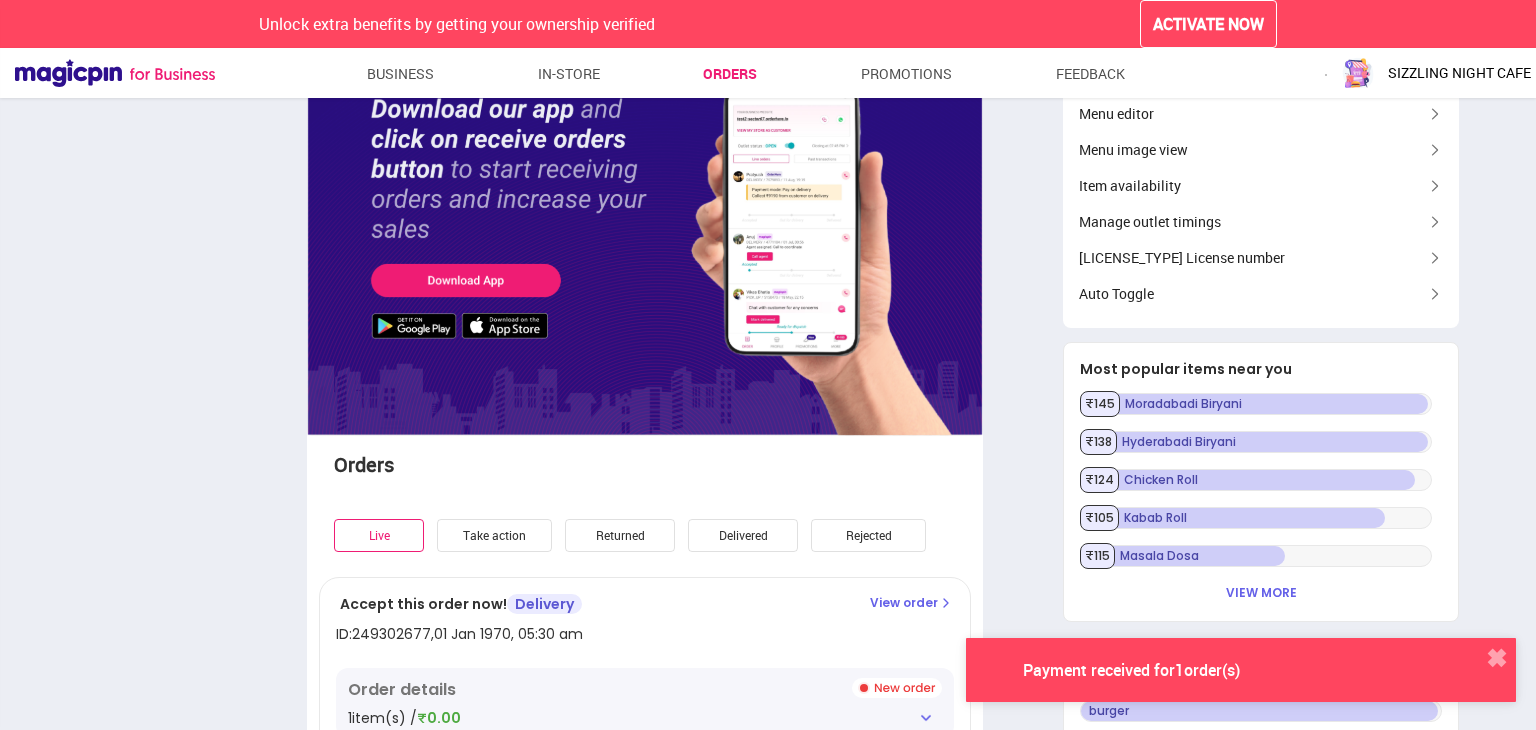 scroll, scrollTop: 0, scrollLeft: 0, axis: both 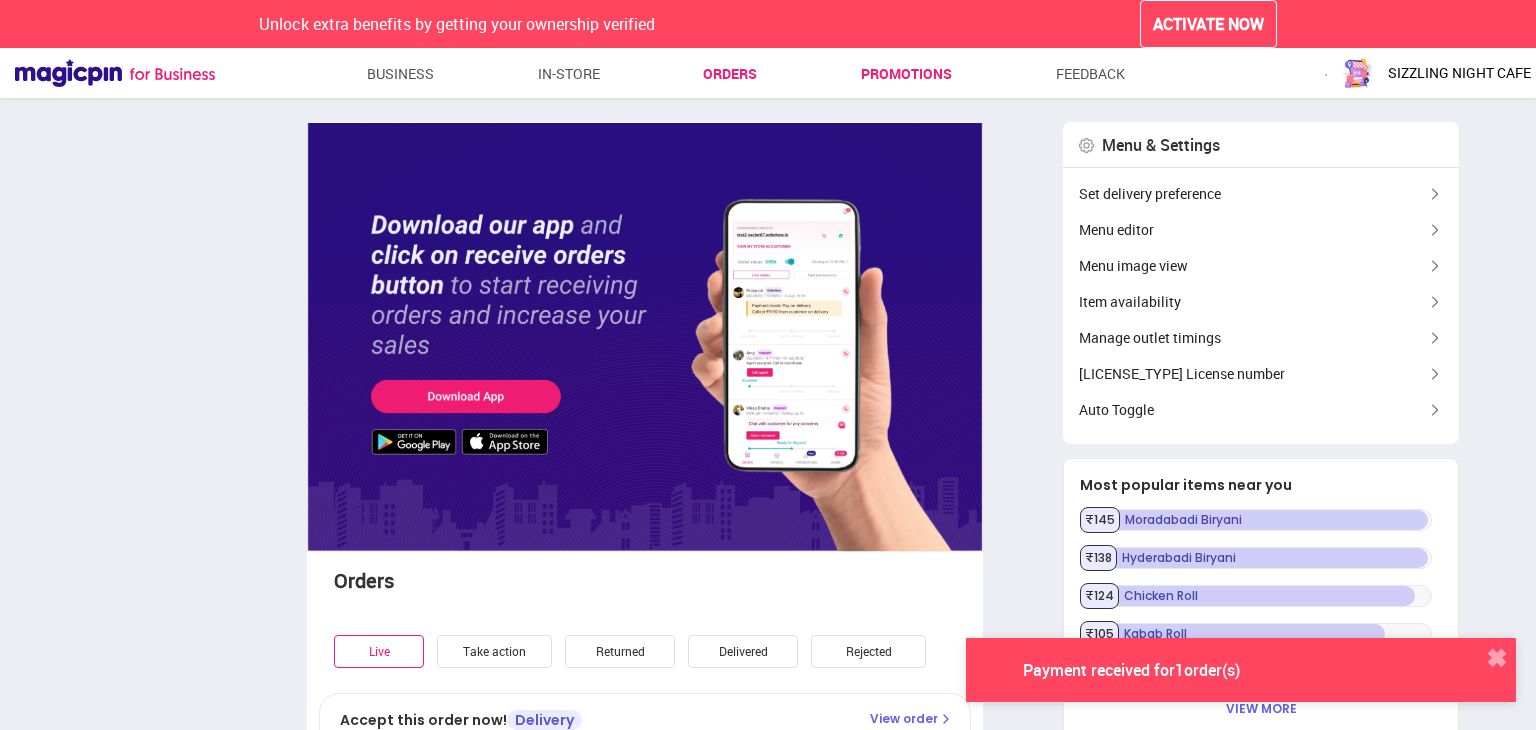 click on "Promotions" at bounding box center [906, 74] 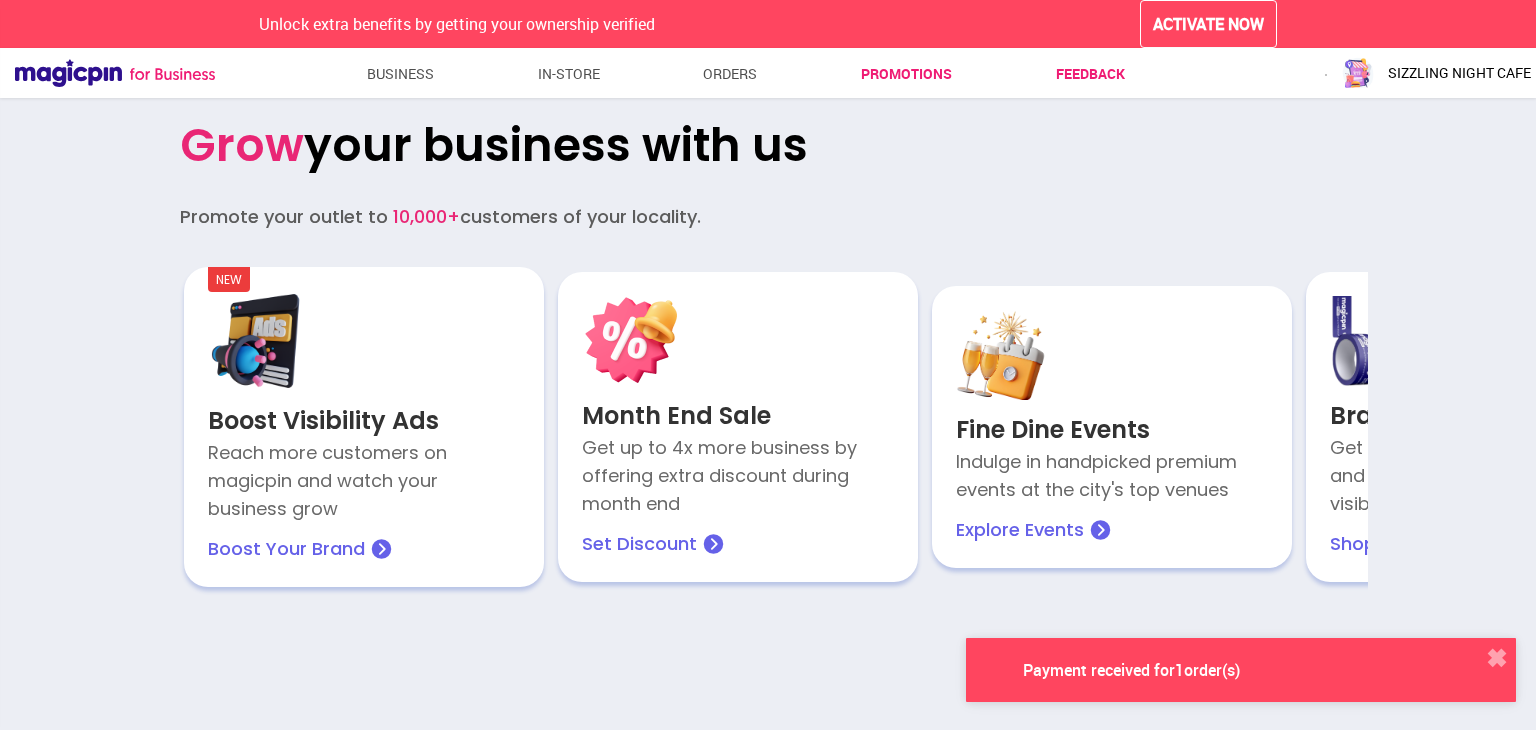 click on "Feedback" at bounding box center [1090, 74] 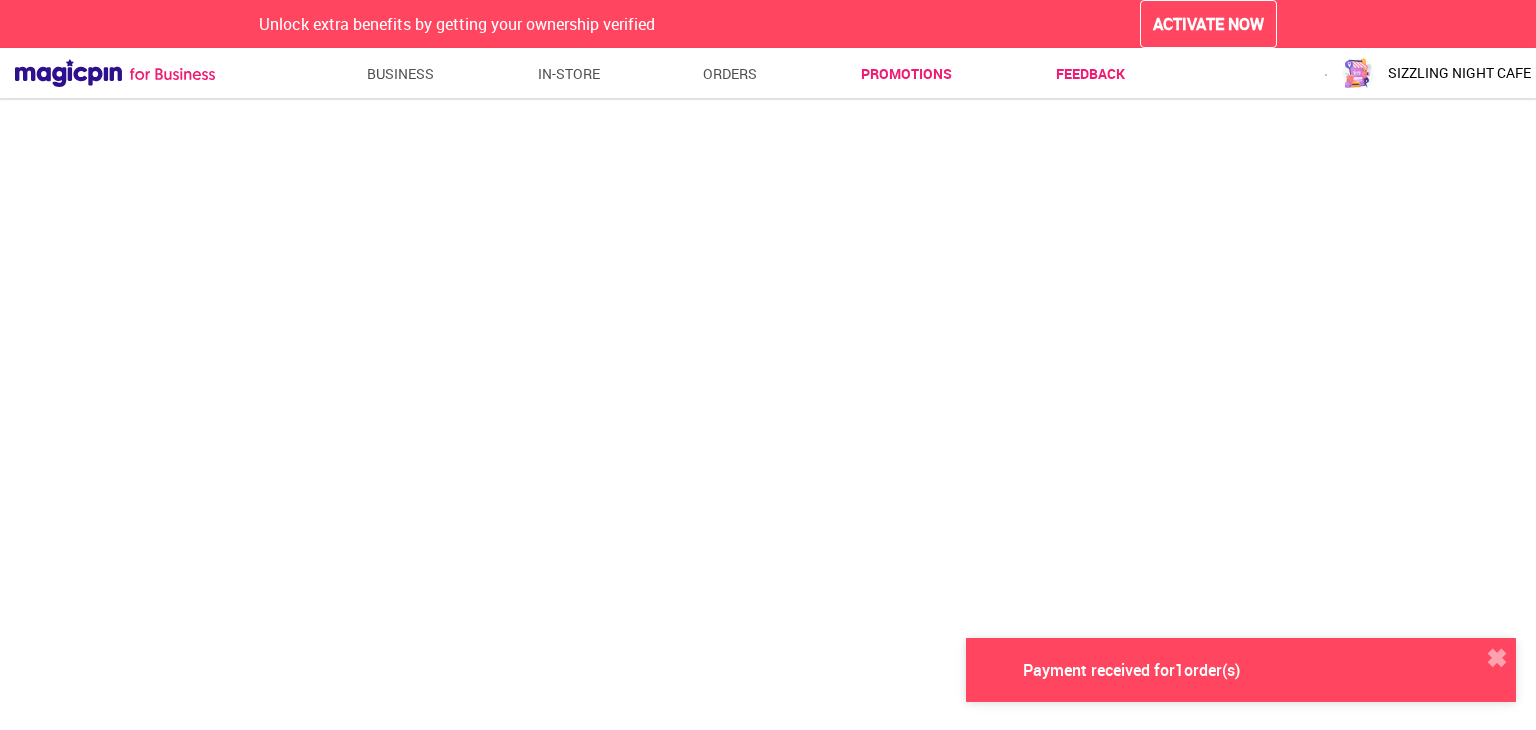 click on "Promotions" at bounding box center [906, 74] 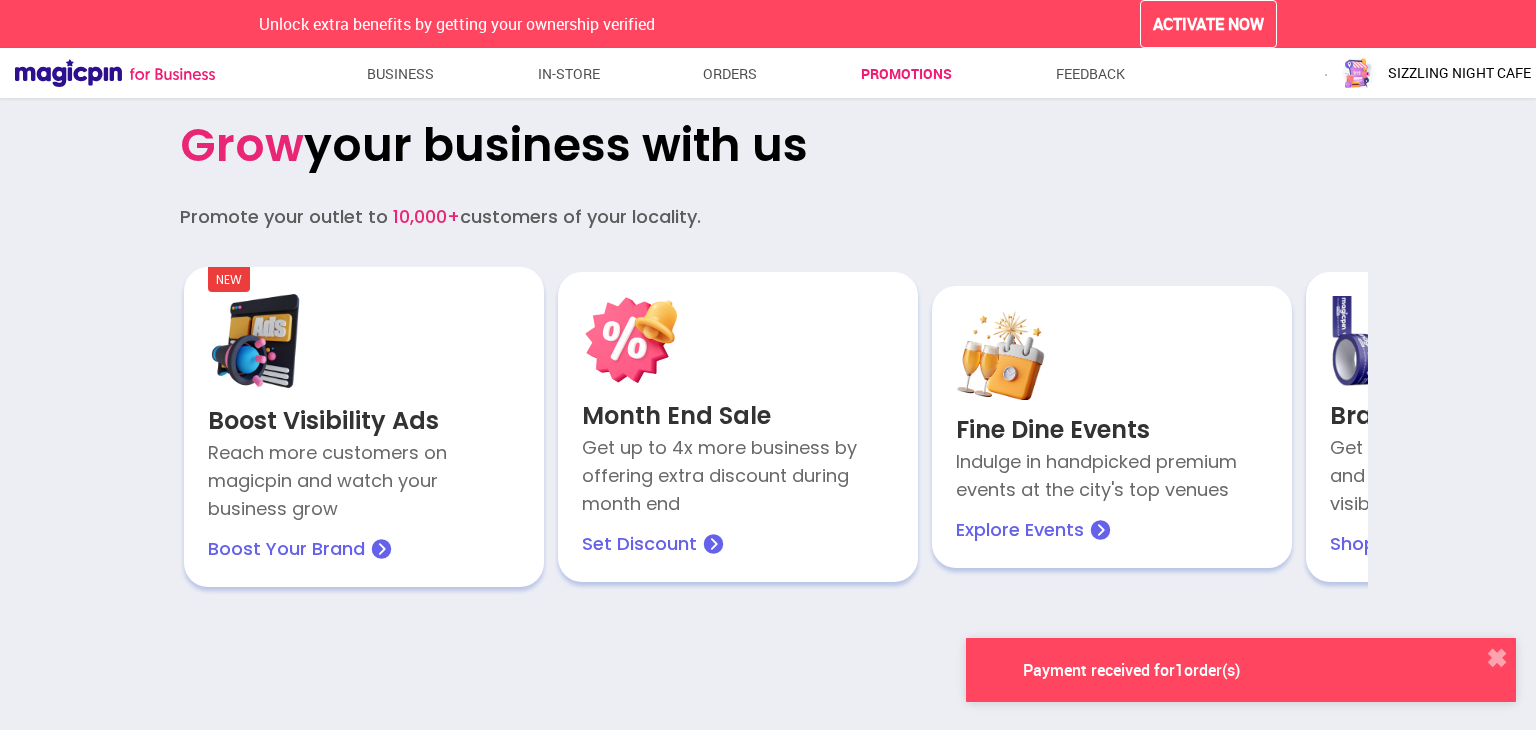 click 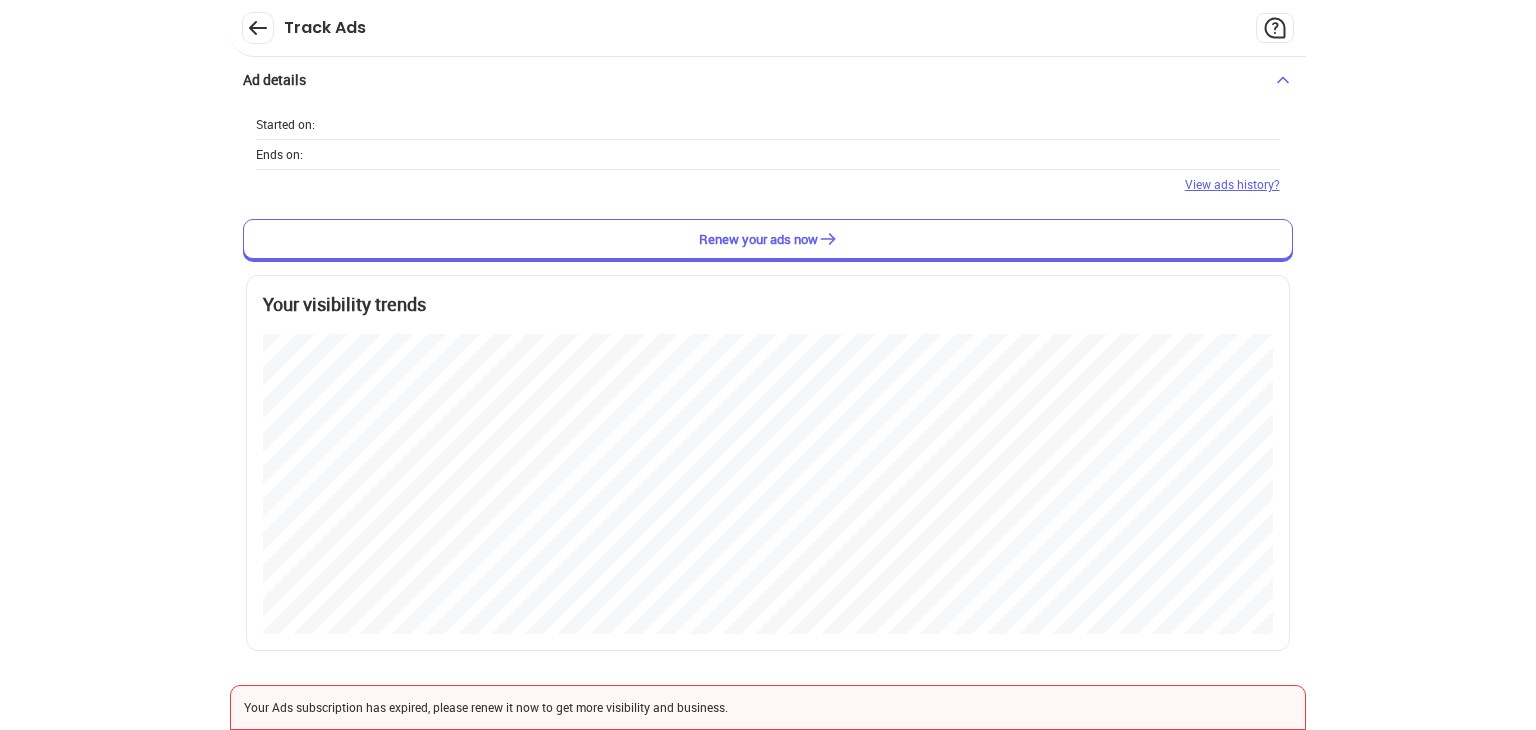 scroll, scrollTop: 999270, scrollLeft: 998464, axis: both 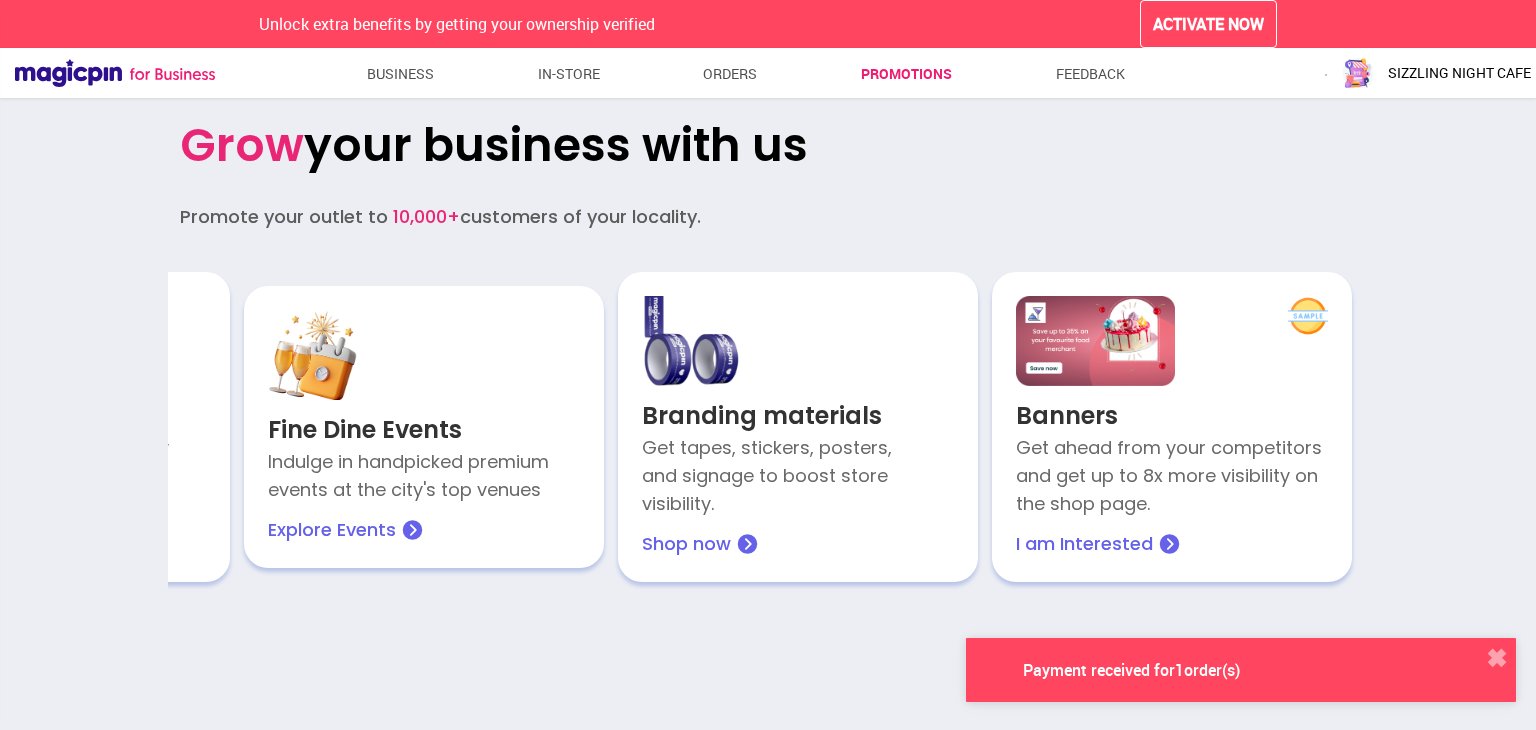 click on "SIZZLING NIGHT CAFE" at bounding box center (1459, 73) 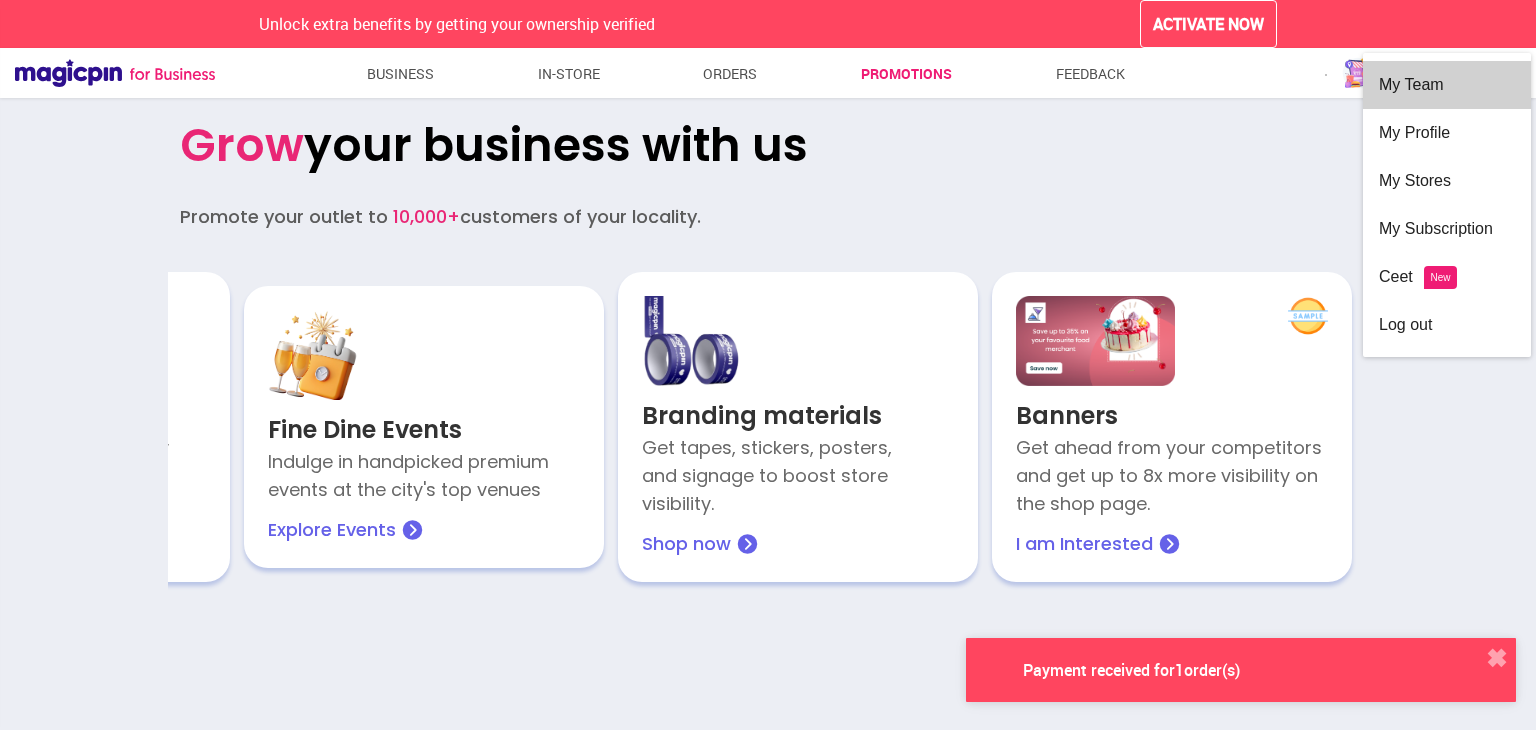 click on "My Team" at bounding box center [1447, 85] 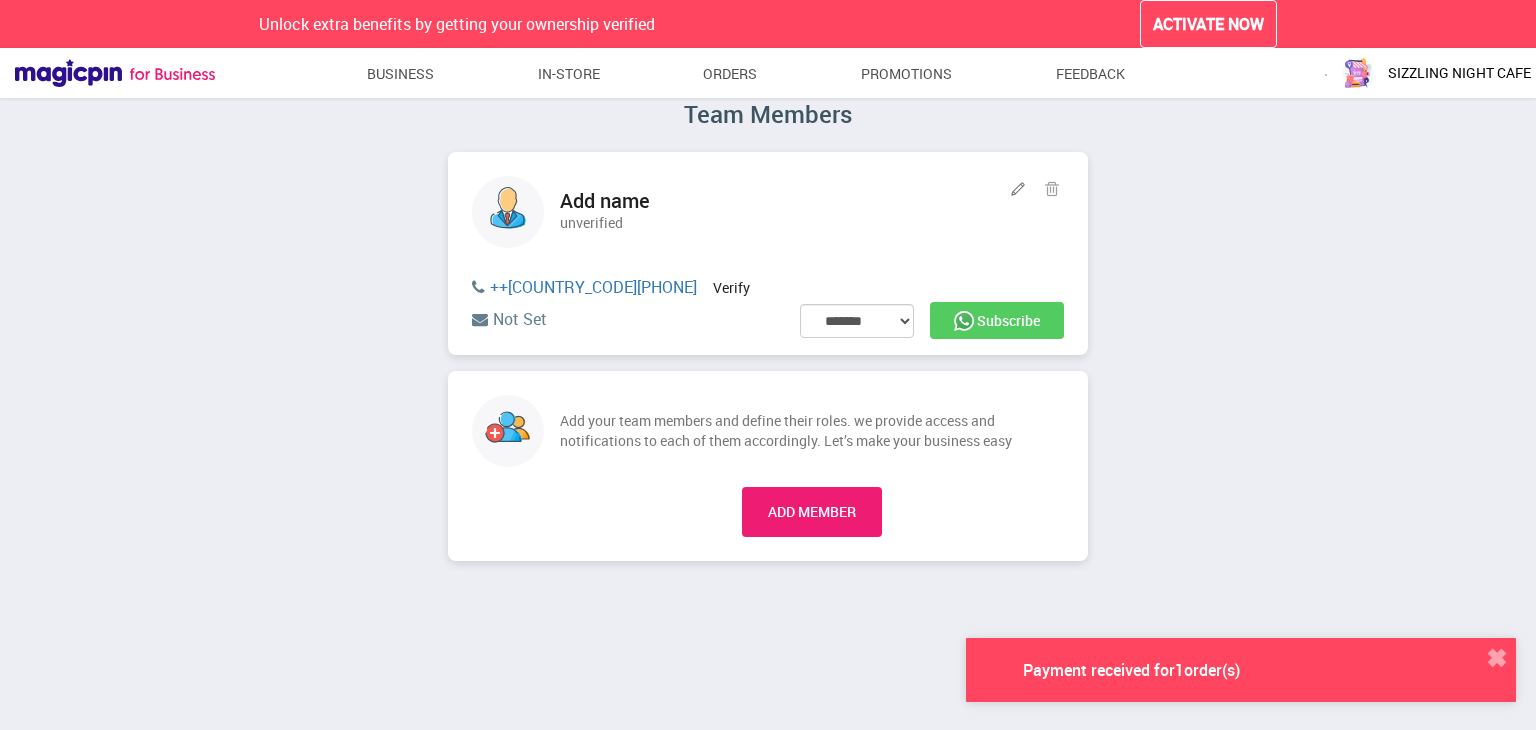 click on "**********" at bounding box center (768, 360) 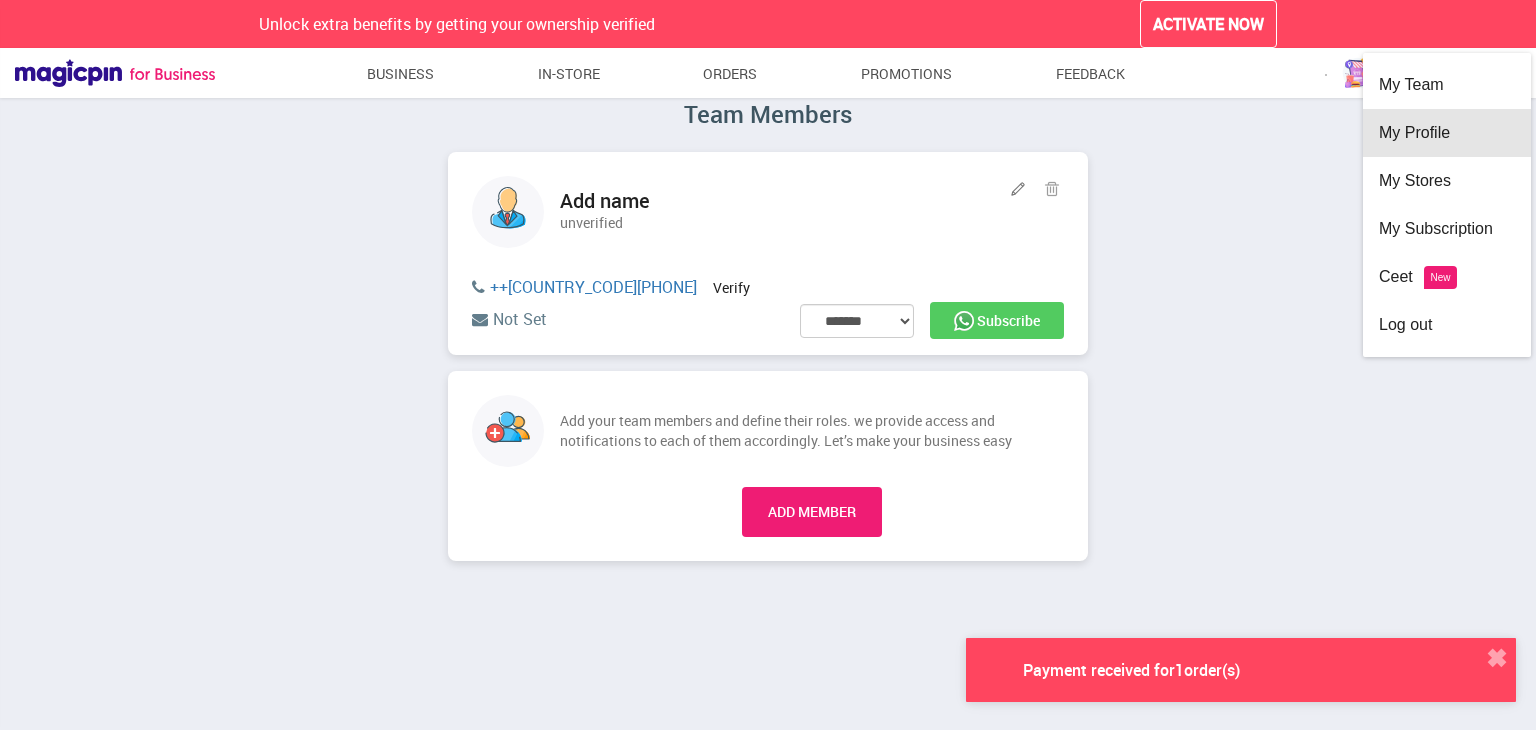 click on "My Profile" at bounding box center (1447, 133) 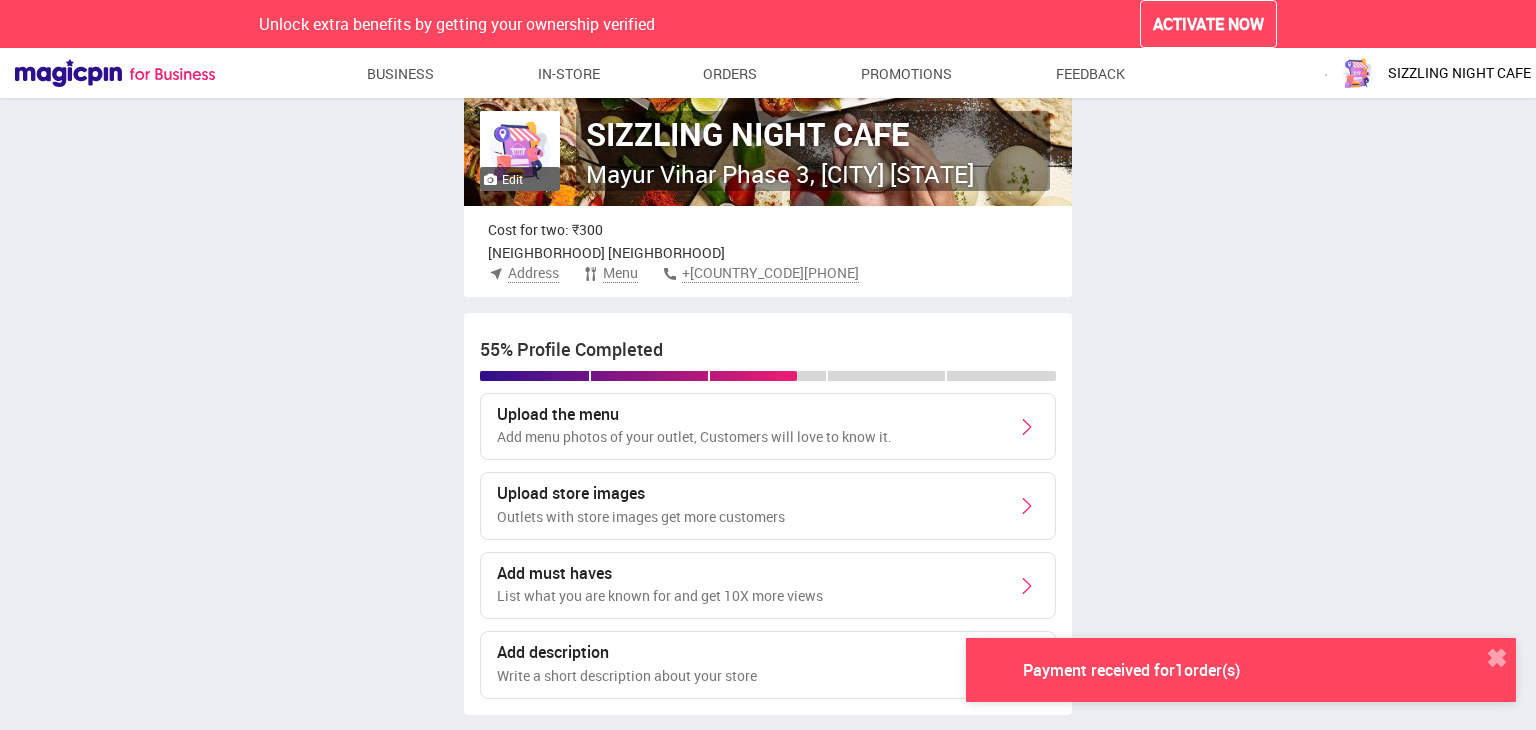 scroll, scrollTop: 212, scrollLeft: 0, axis: vertical 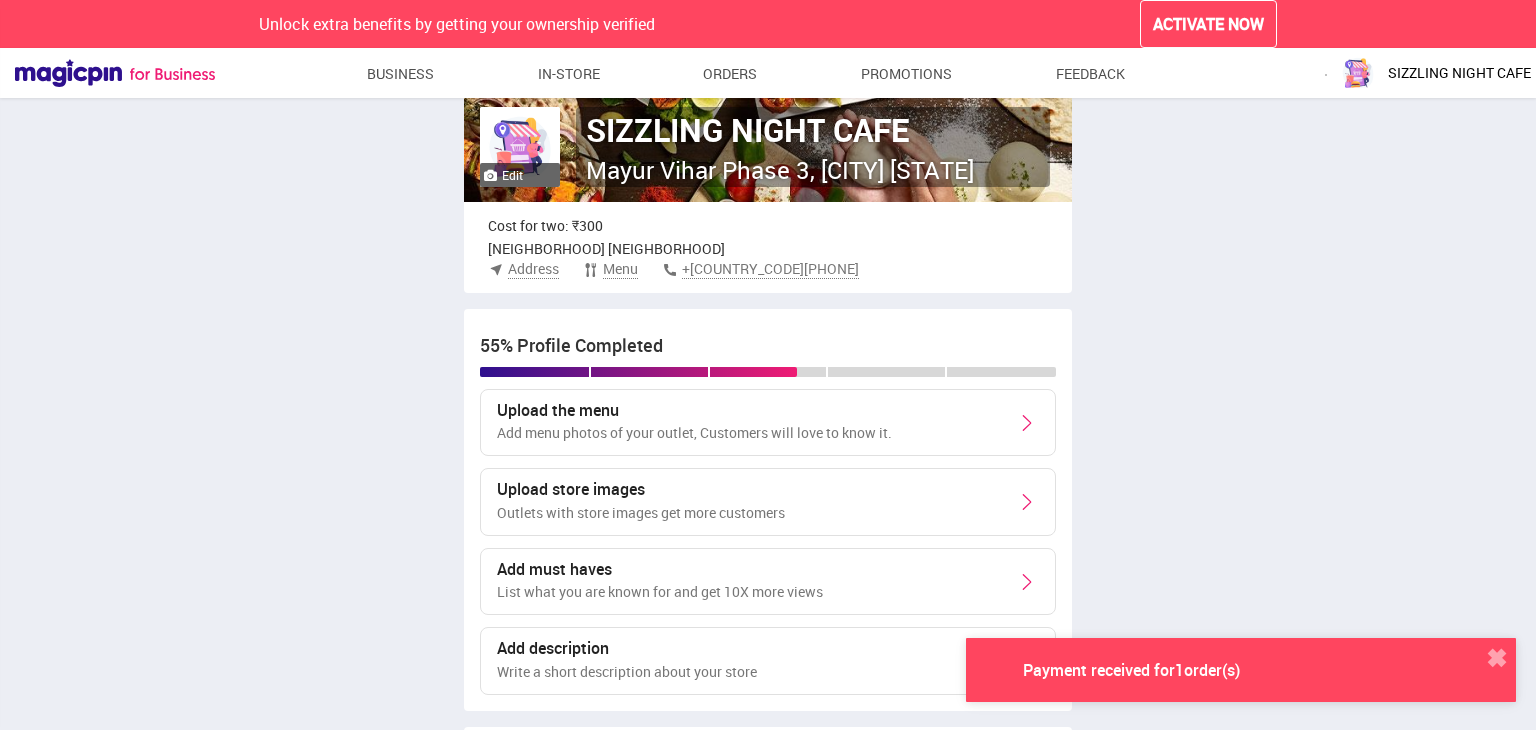click on "Upload the menu Add menu photos of your outlet, Customers will love to know it." at bounding box center (768, 423) 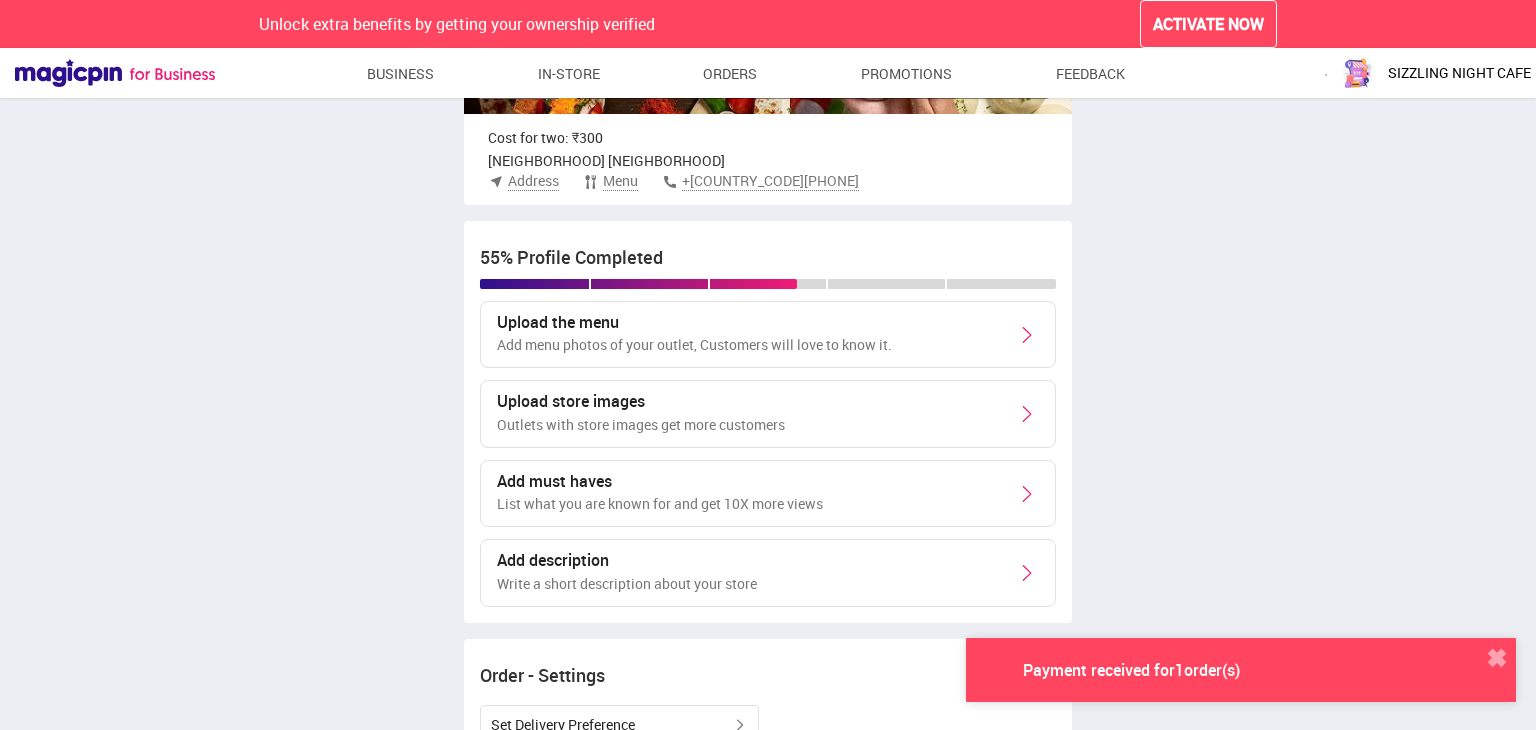 scroll, scrollTop: 302, scrollLeft: 0, axis: vertical 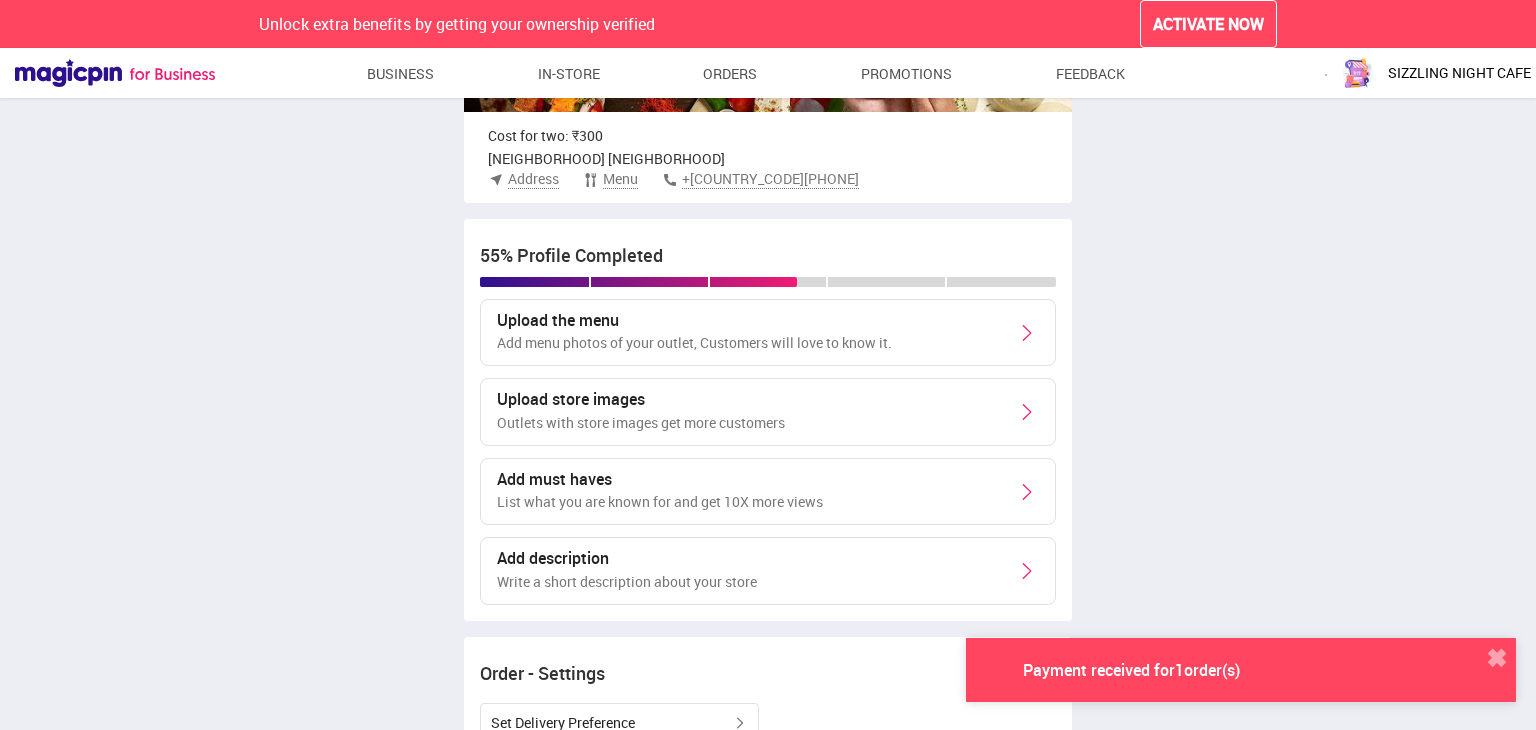 click on "Add must haves List what you are known for and get 10X more views" at bounding box center [660, 492] 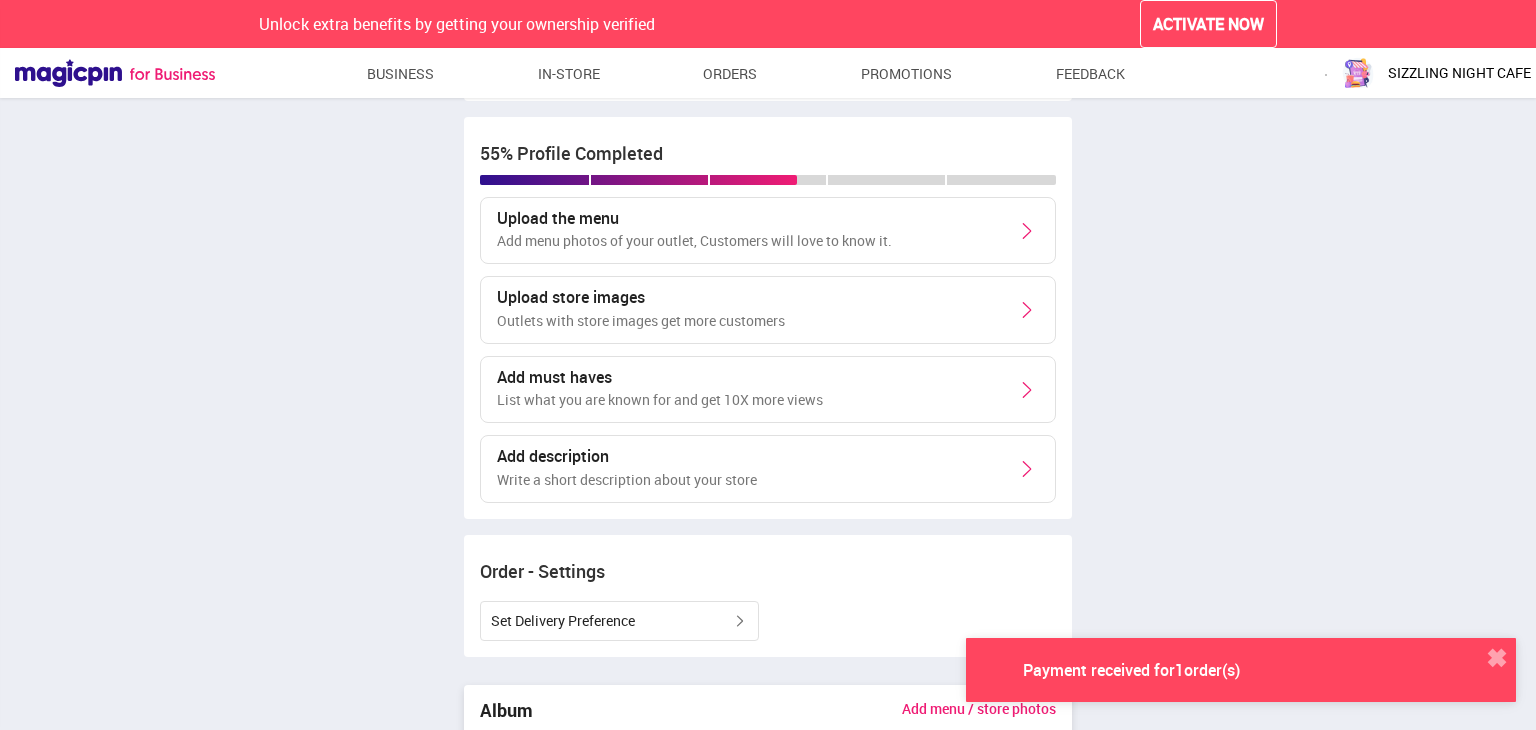 scroll, scrollTop: 344, scrollLeft: 0, axis: vertical 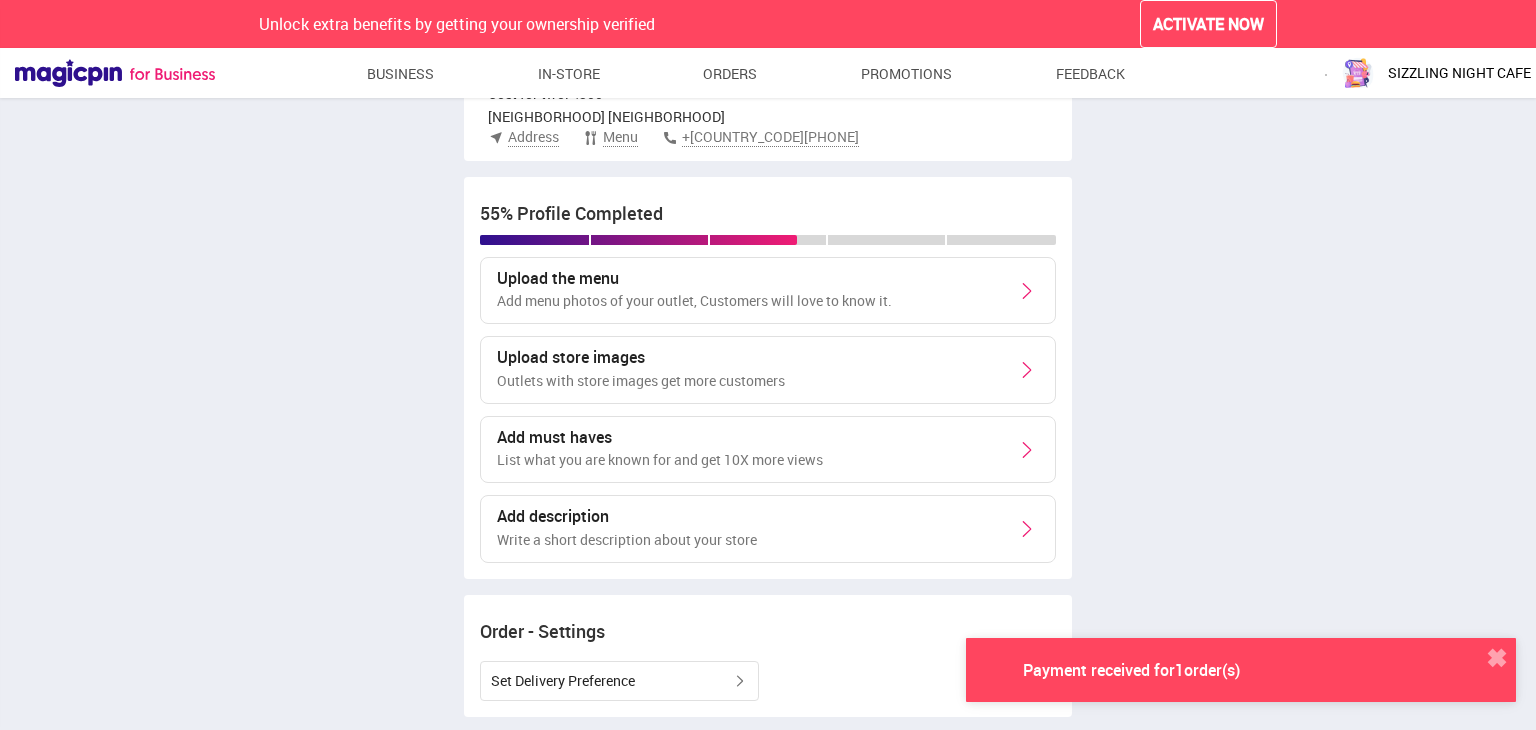 click on "SIZZLING NIGHT CAFE" at bounding box center (1434, 73) 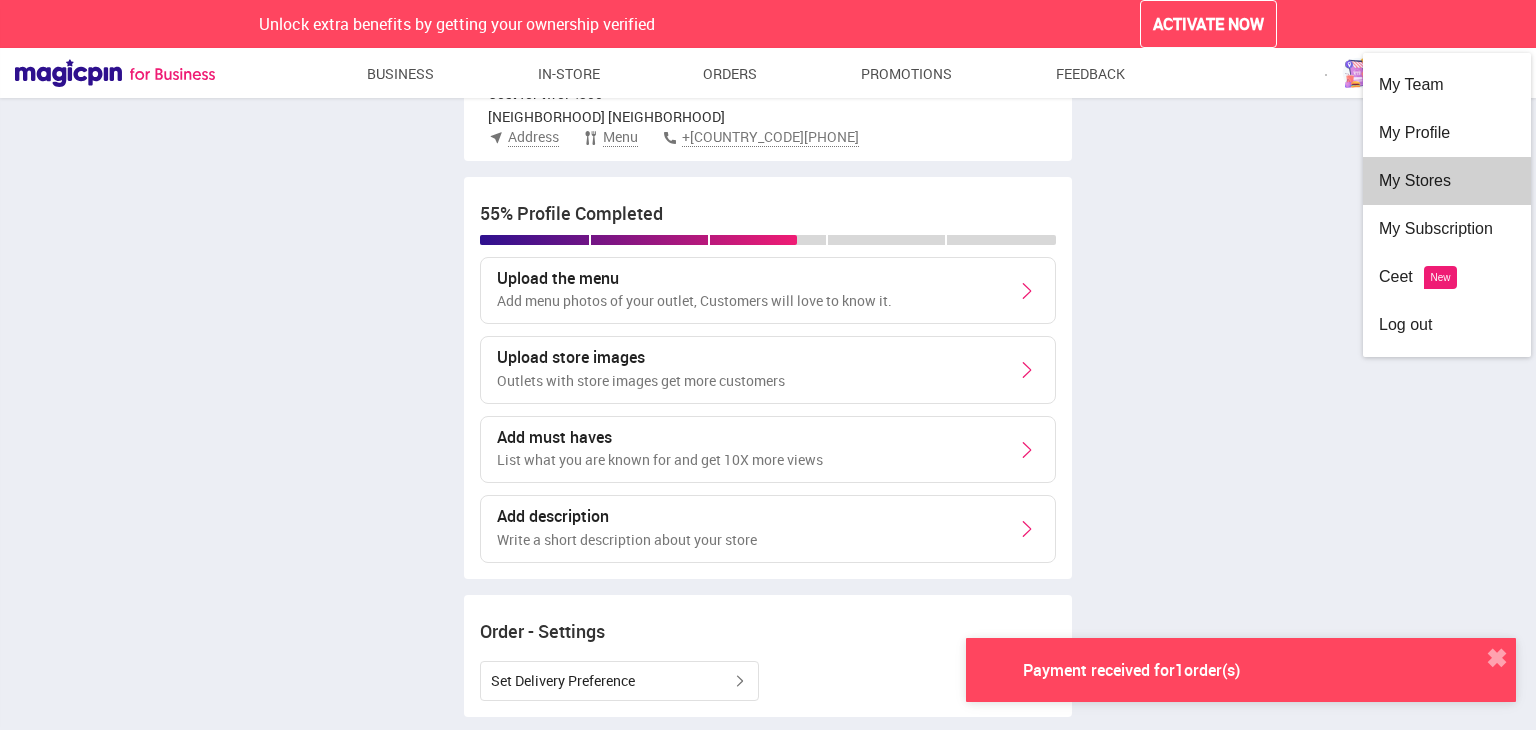 click on "My Stores" at bounding box center (1447, 181) 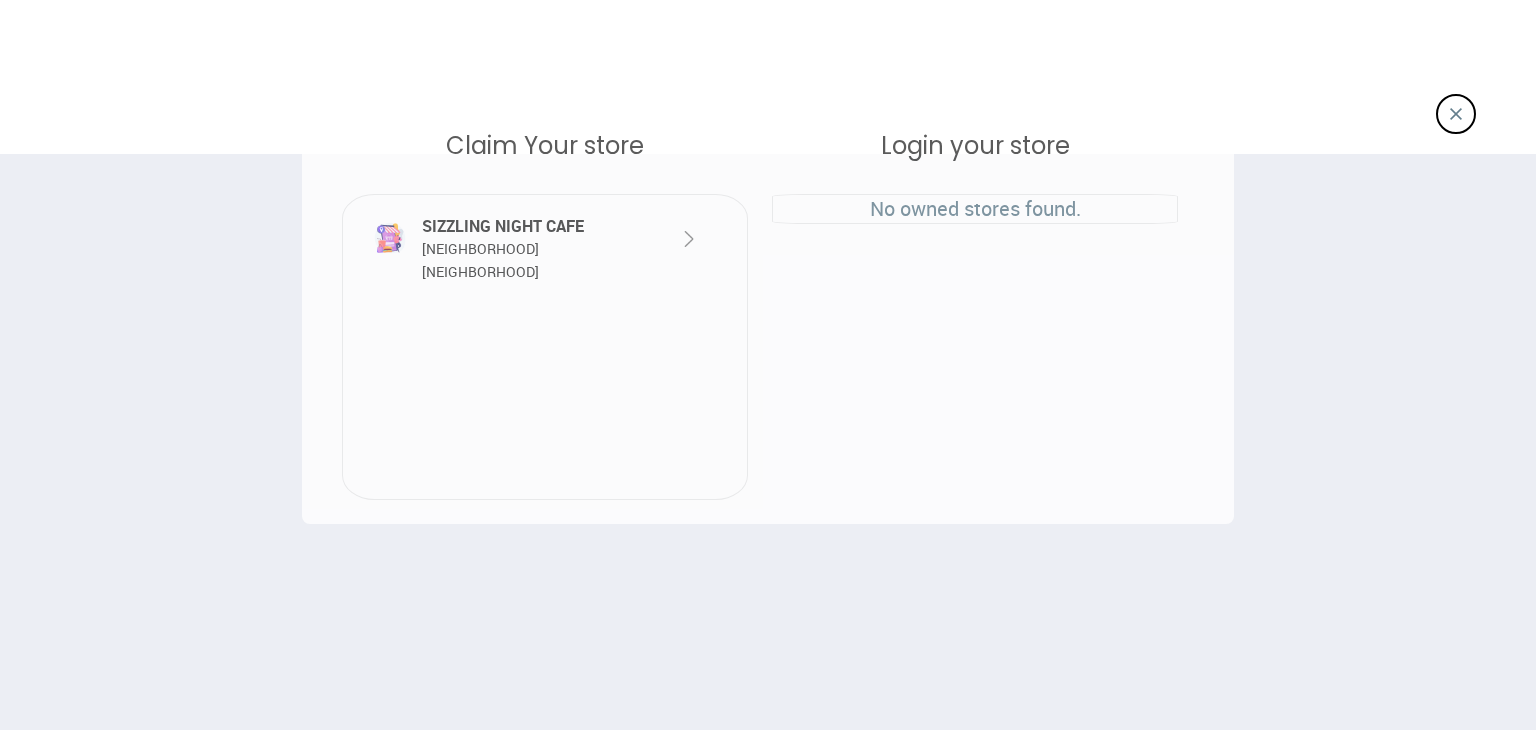 click at bounding box center [689, 239] 